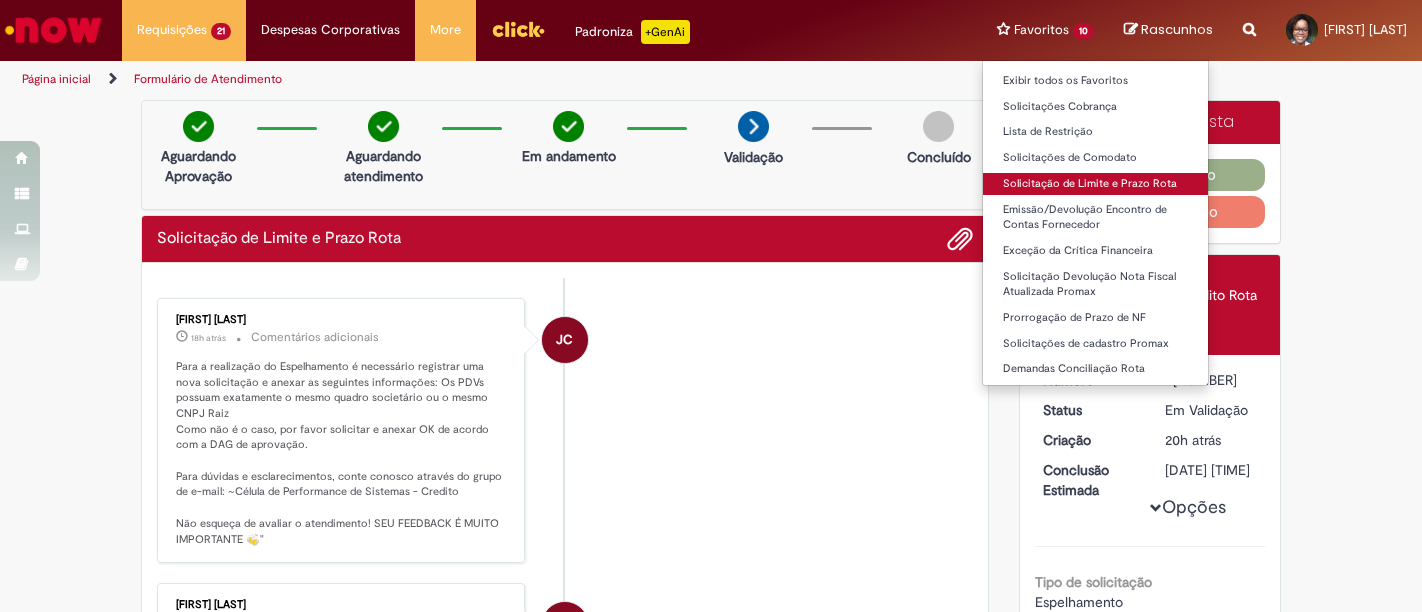 scroll, scrollTop: 0, scrollLeft: 0, axis: both 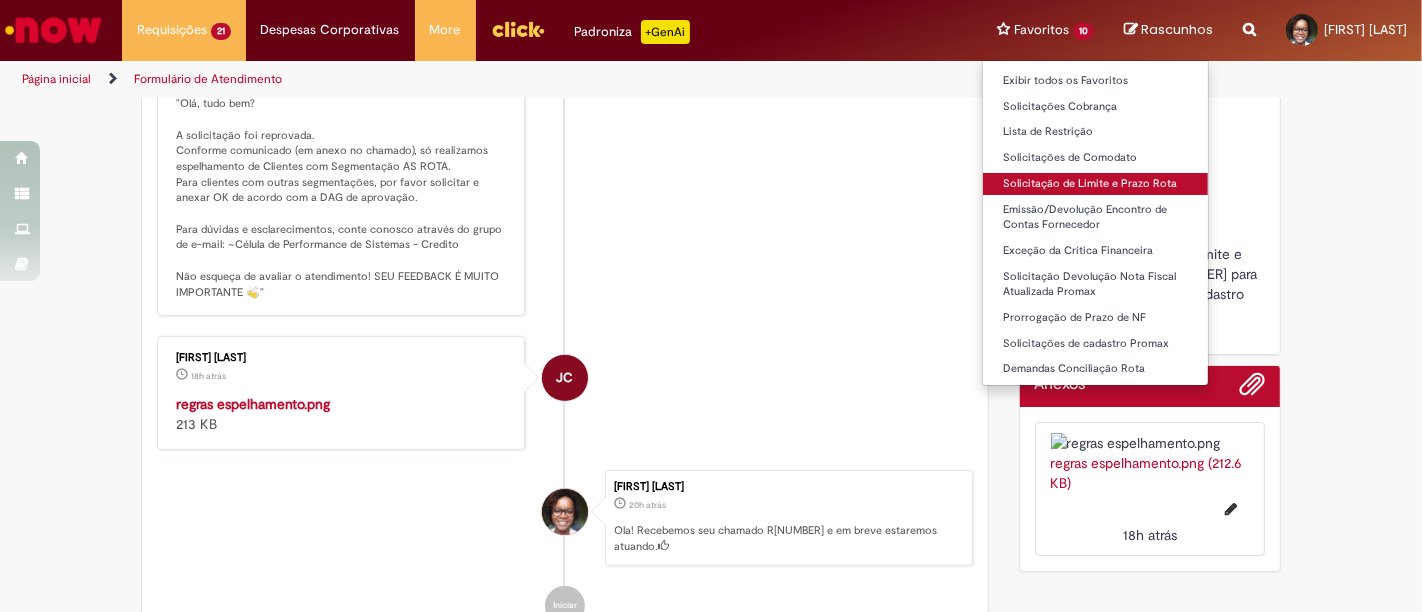 click on "Solicitação de Limite e Prazo Rota" at bounding box center (1095, 184) 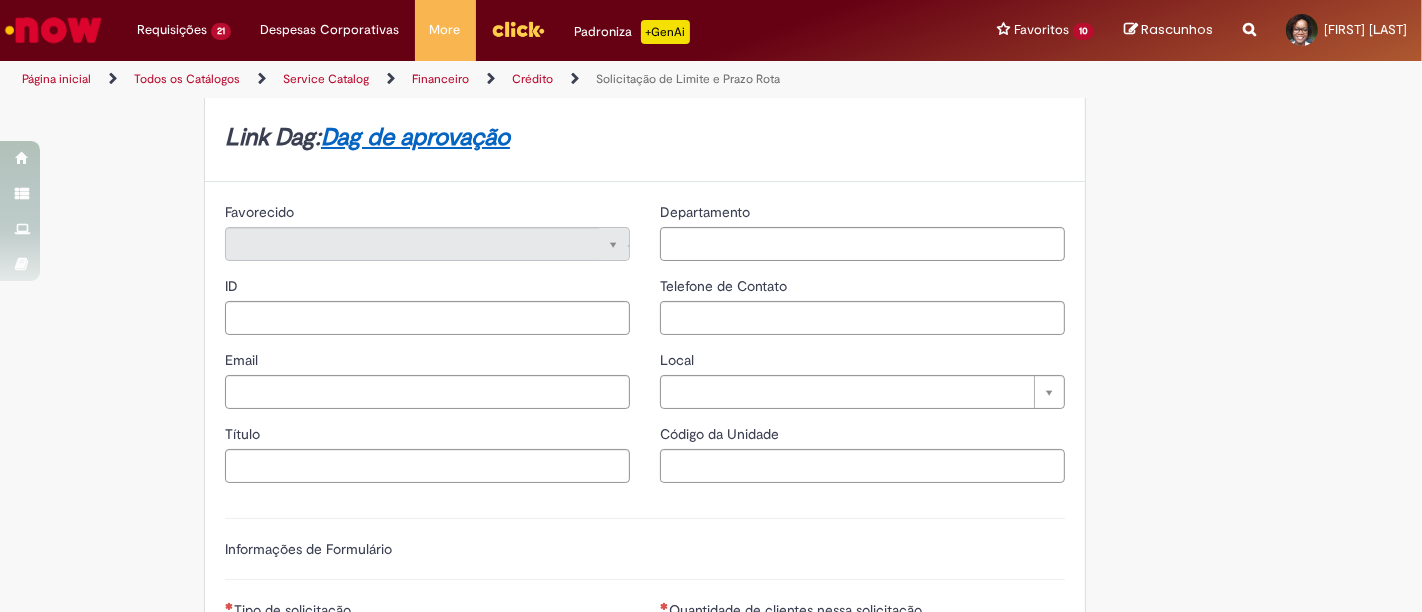 type on "********" 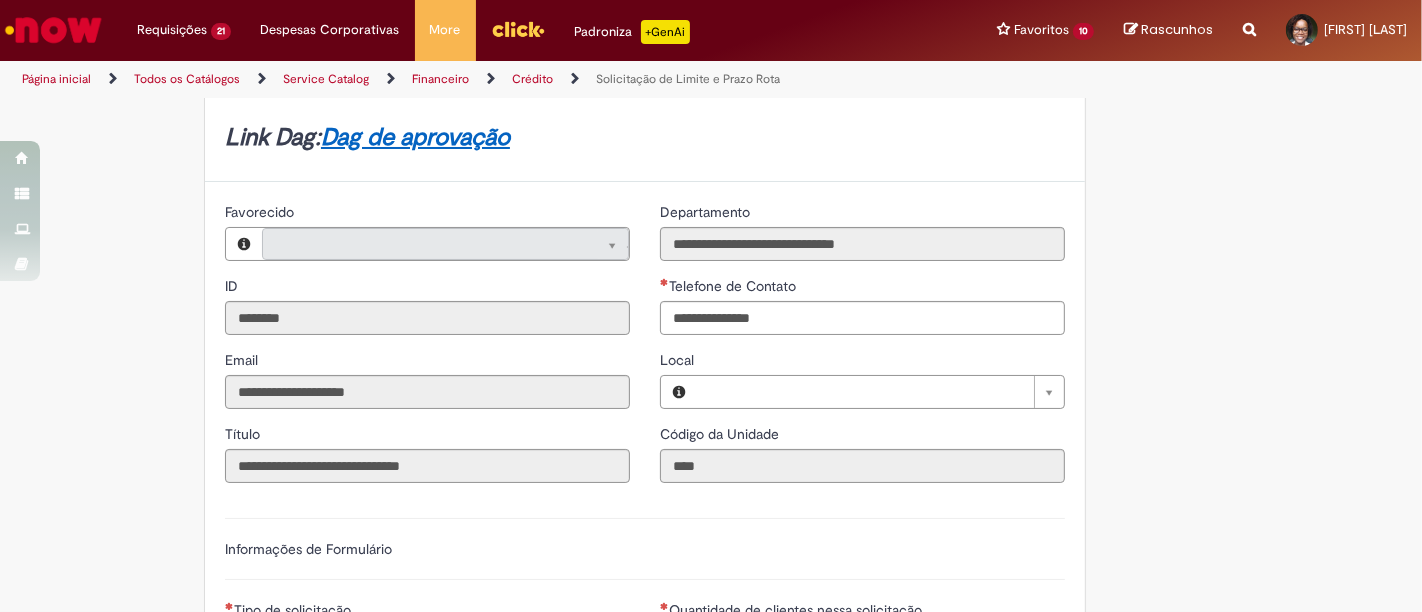 scroll, scrollTop: 0, scrollLeft: 0, axis: both 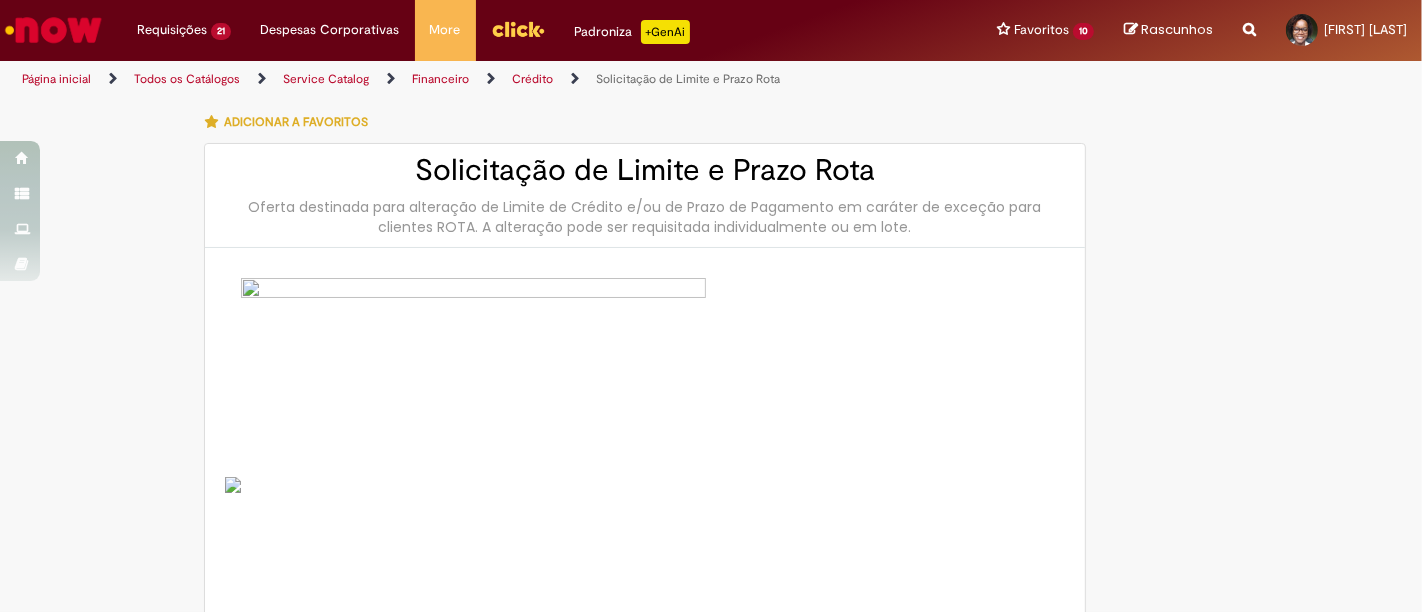 type on "**********" 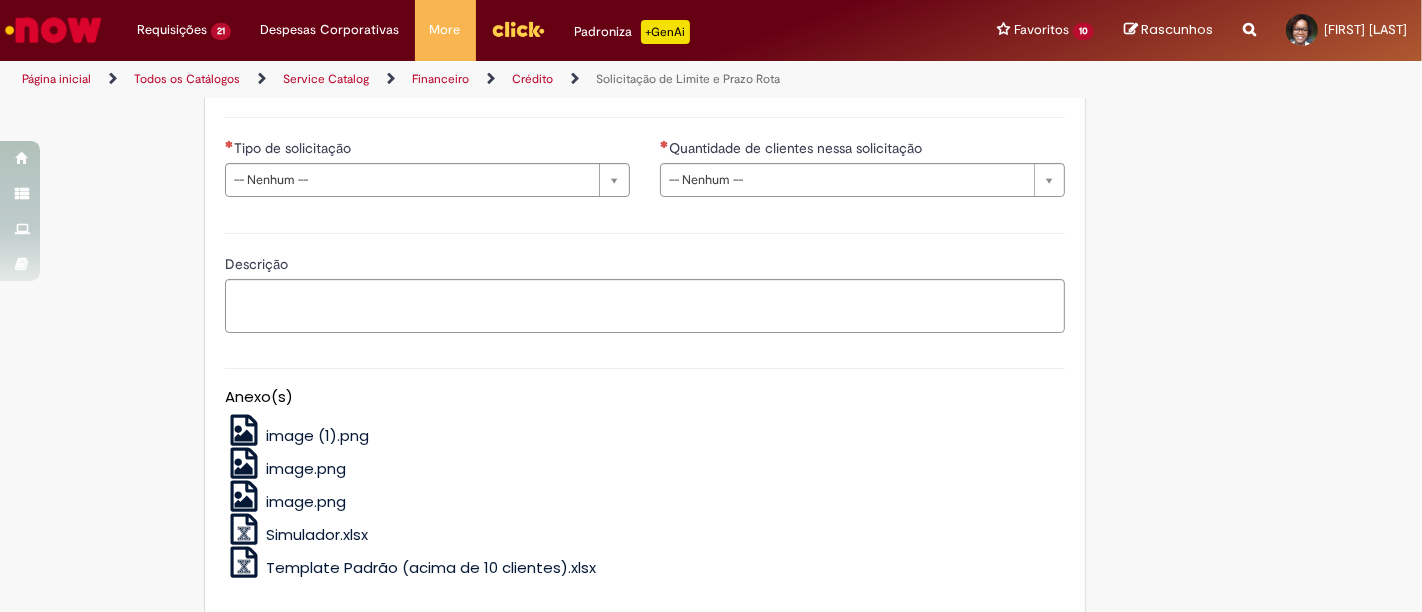 scroll, scrollTop: 1053, scrollLeft: 0, axis: vertical 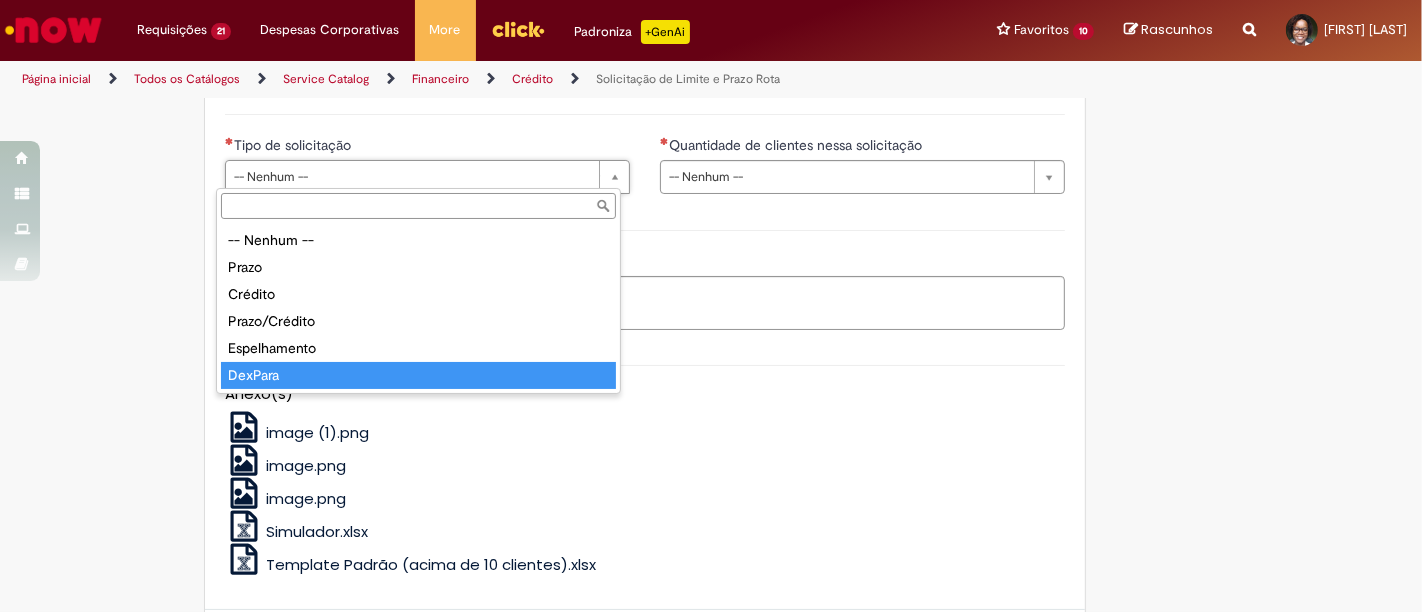 type on "*******" 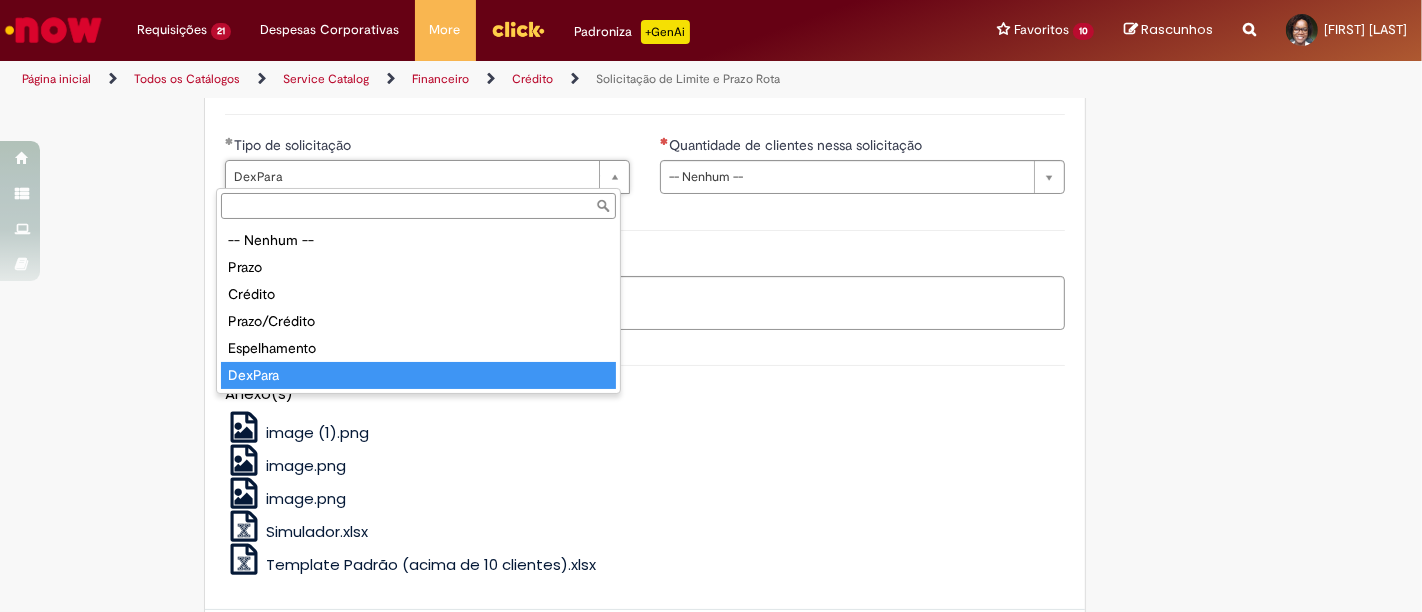 type on "*******" 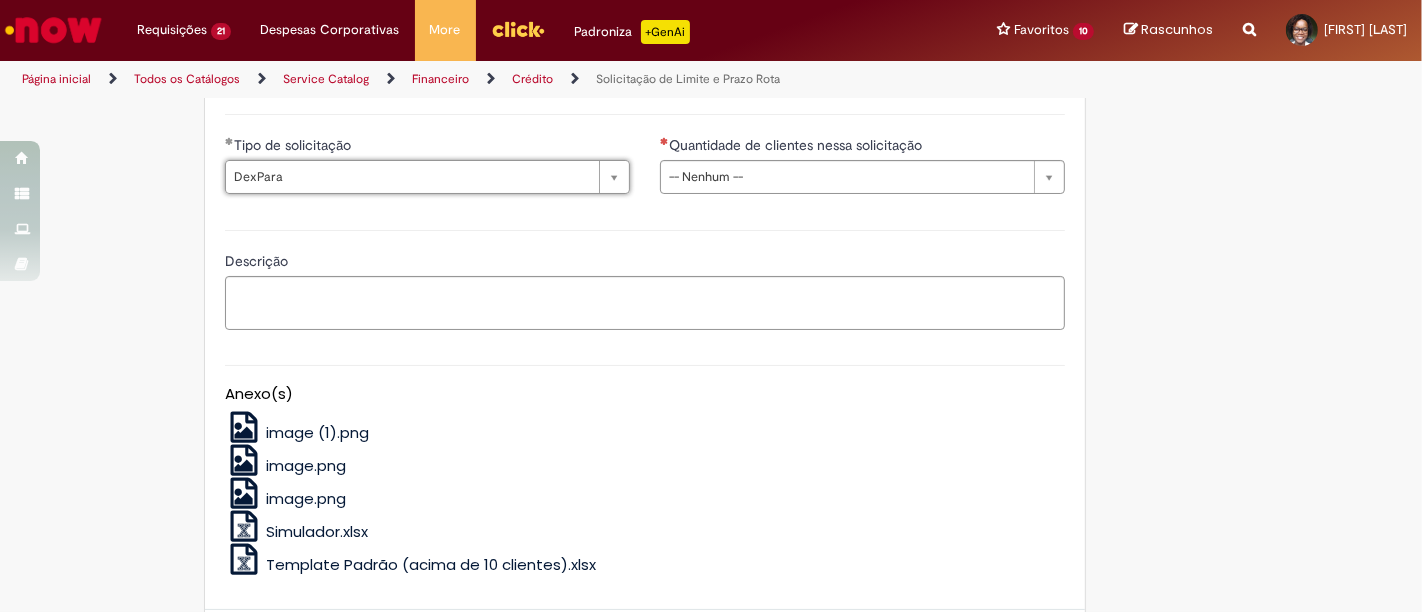 drag, startPoint x: 583, startPoint y: 172, endPoint x: 727, endPoint y: 143, distance: 146.89111 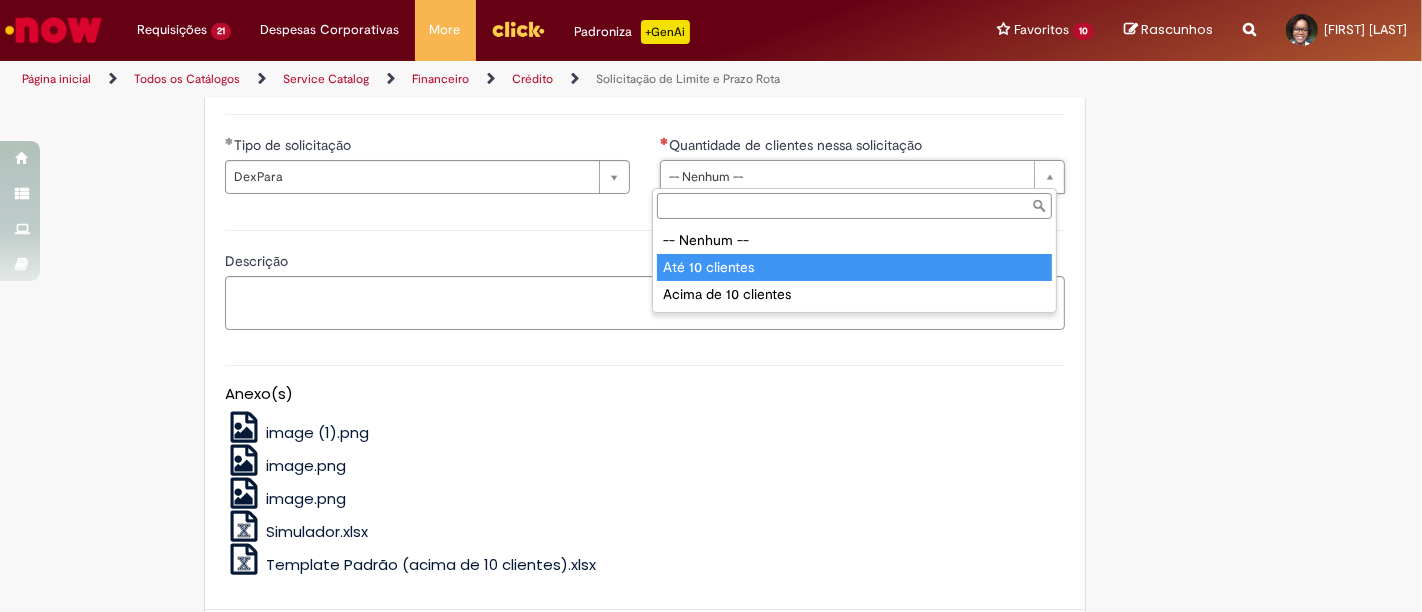 type on "**********" 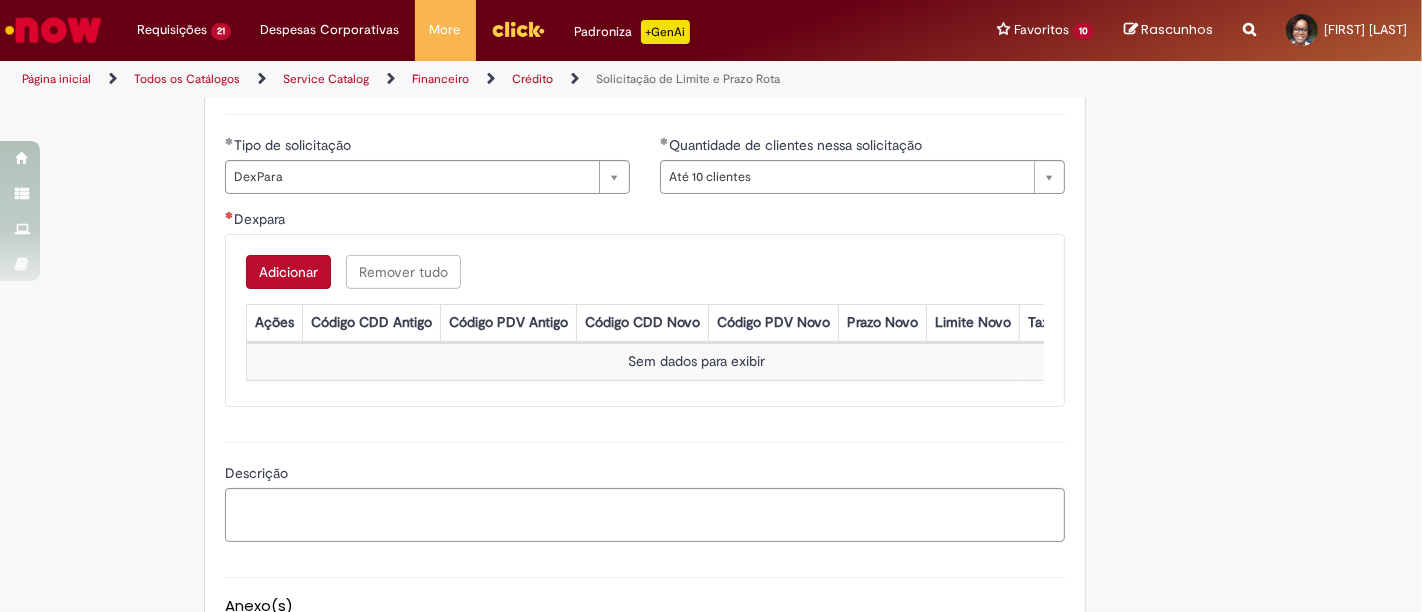 click on "Adicionar" at bounding box center [288, 272] 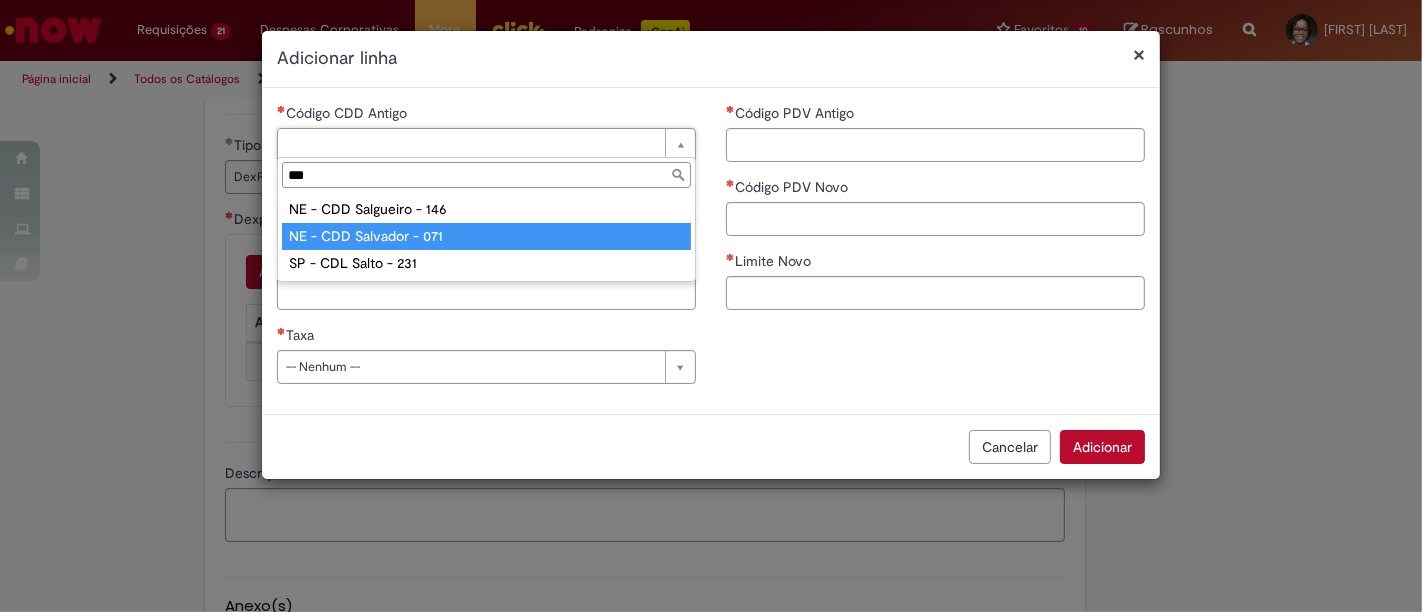 type on "***" 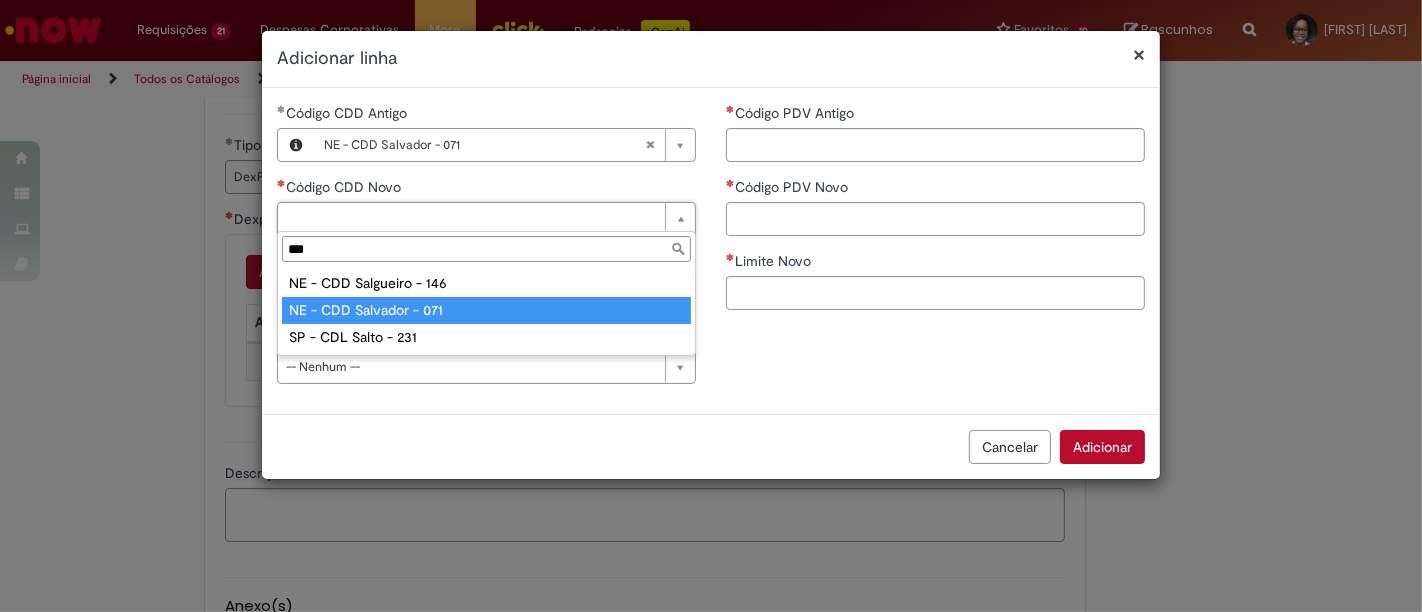 type on "***" 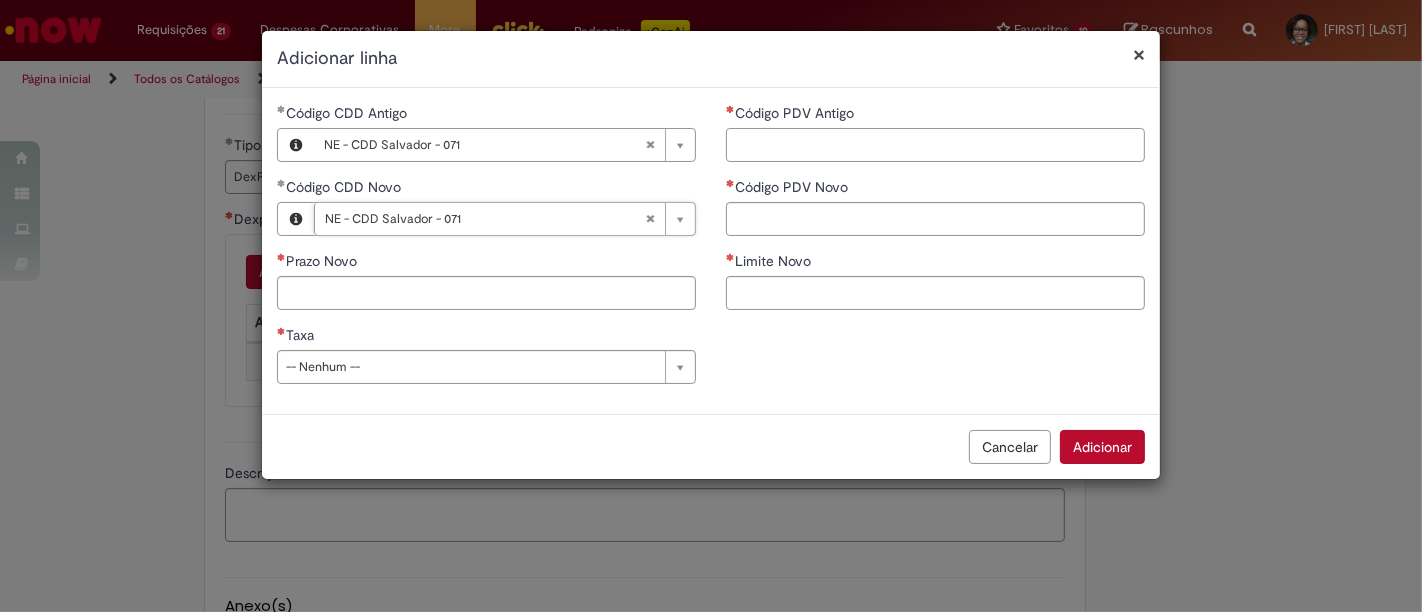 click on "Código PDV Antigo" at bounding box center [935, 145] 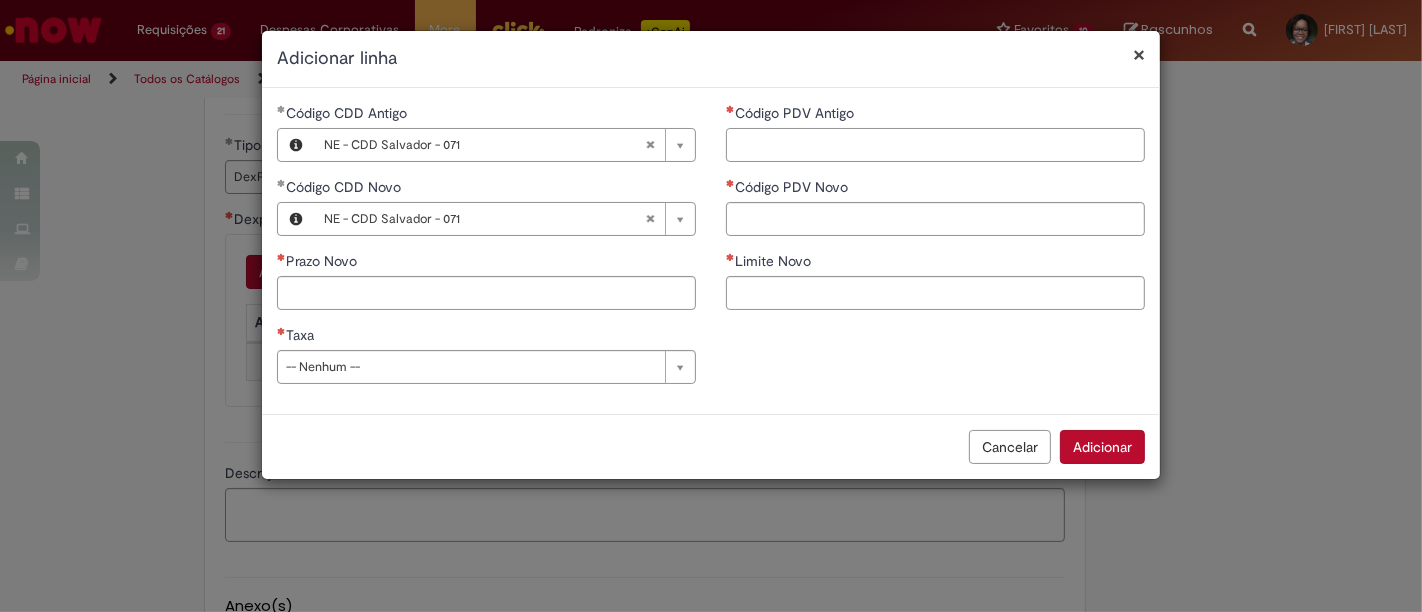 paste on "*****" 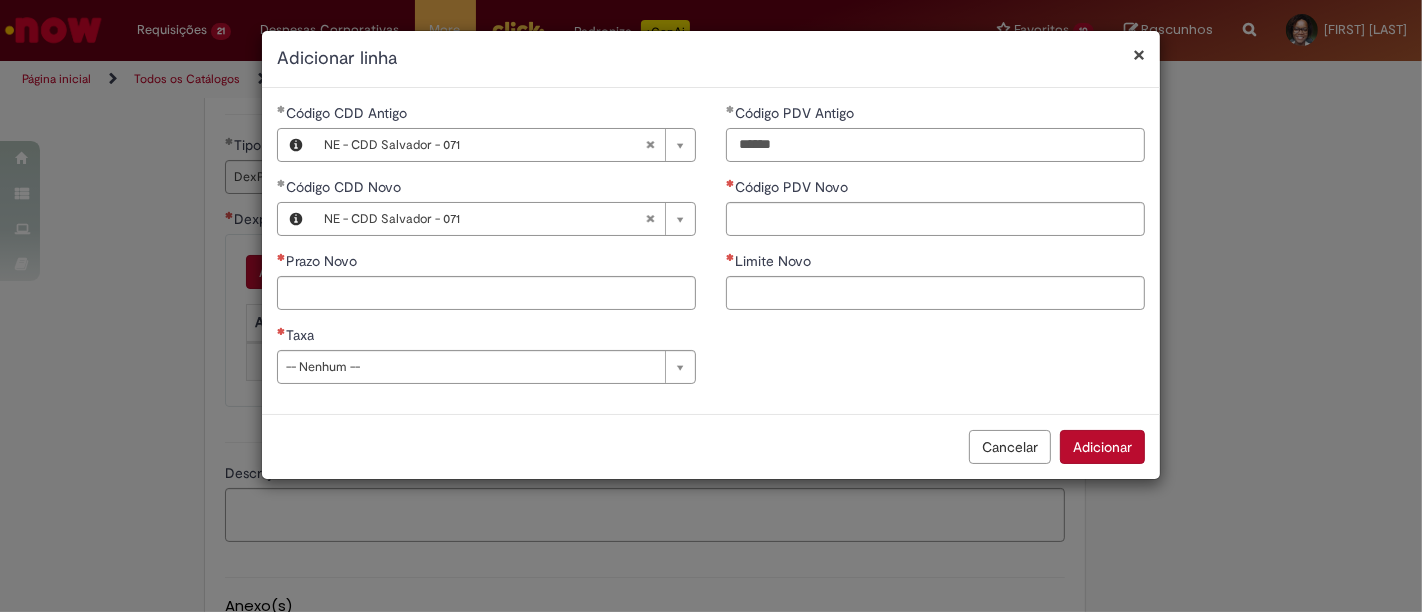 type on "*****" 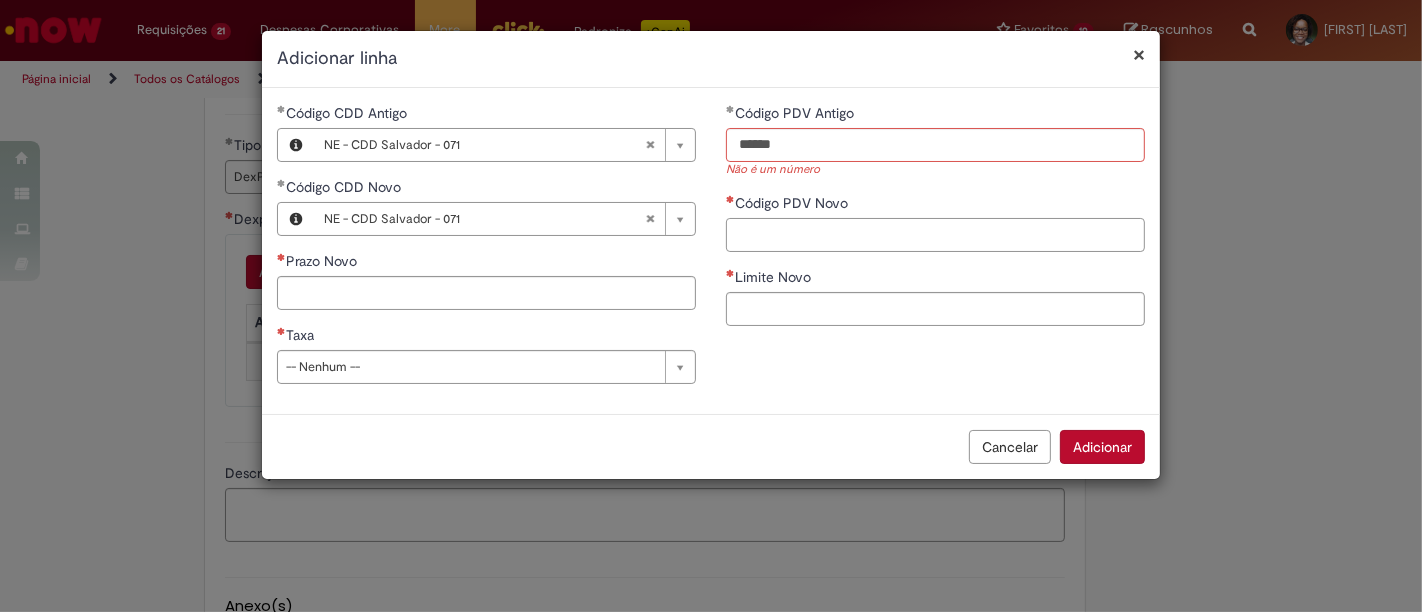 click on "Código PDV Novo" at bounding box center (935, 235) 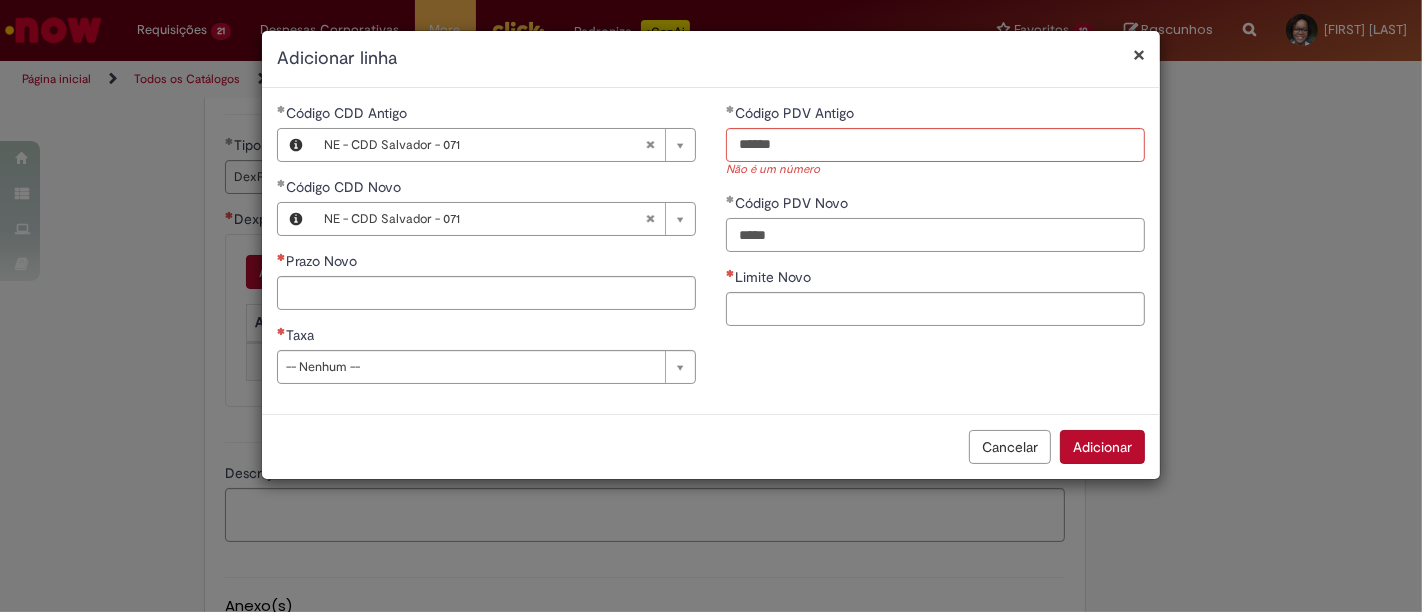 type on "*****" 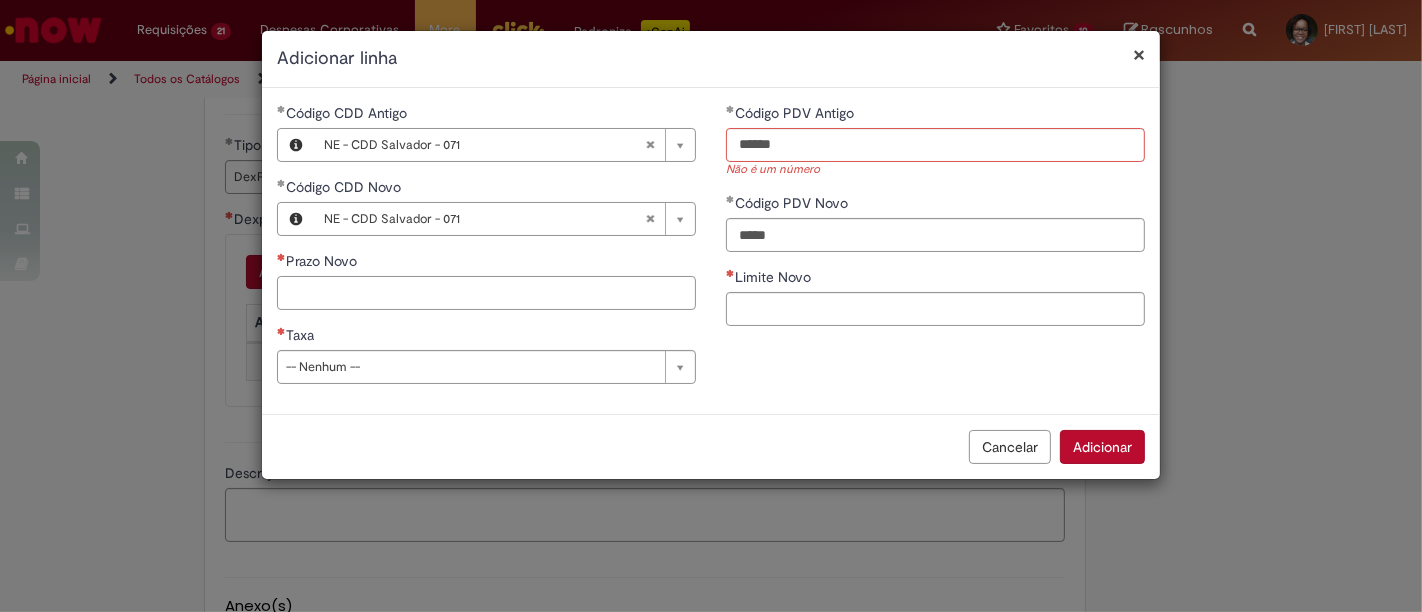 click on "Prazo Novo" at bounding box center (486, 293) 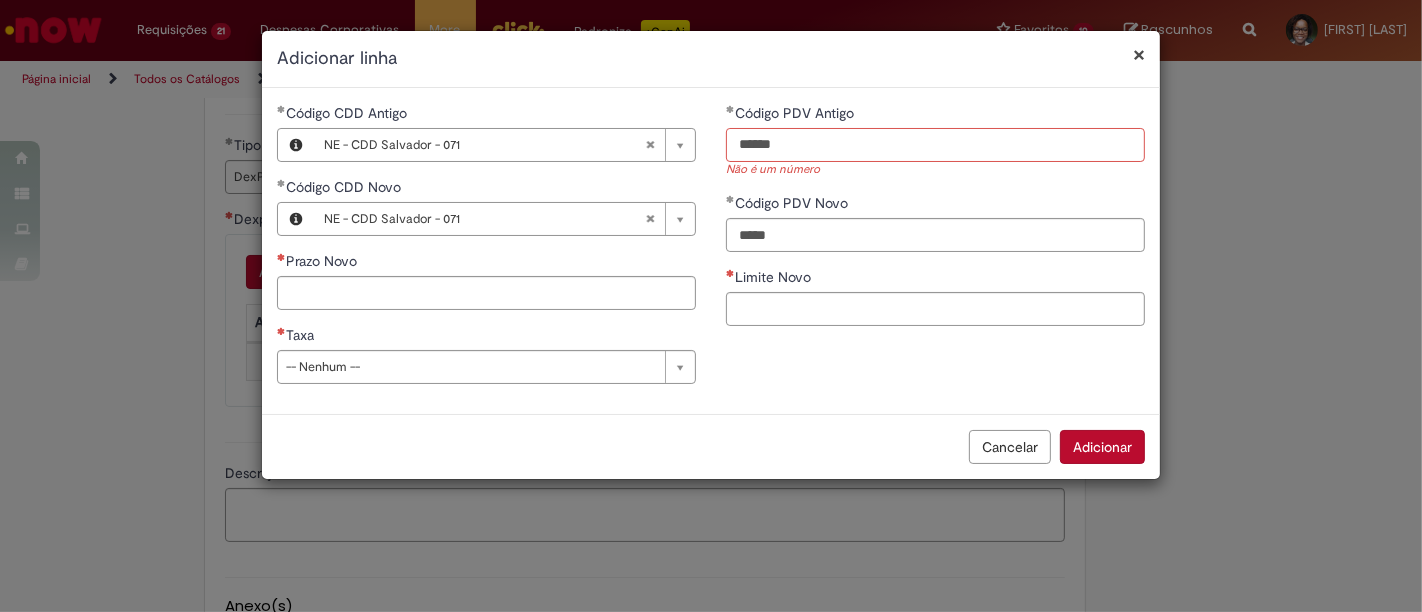 click on "*****" at bounding box center (935, 145) 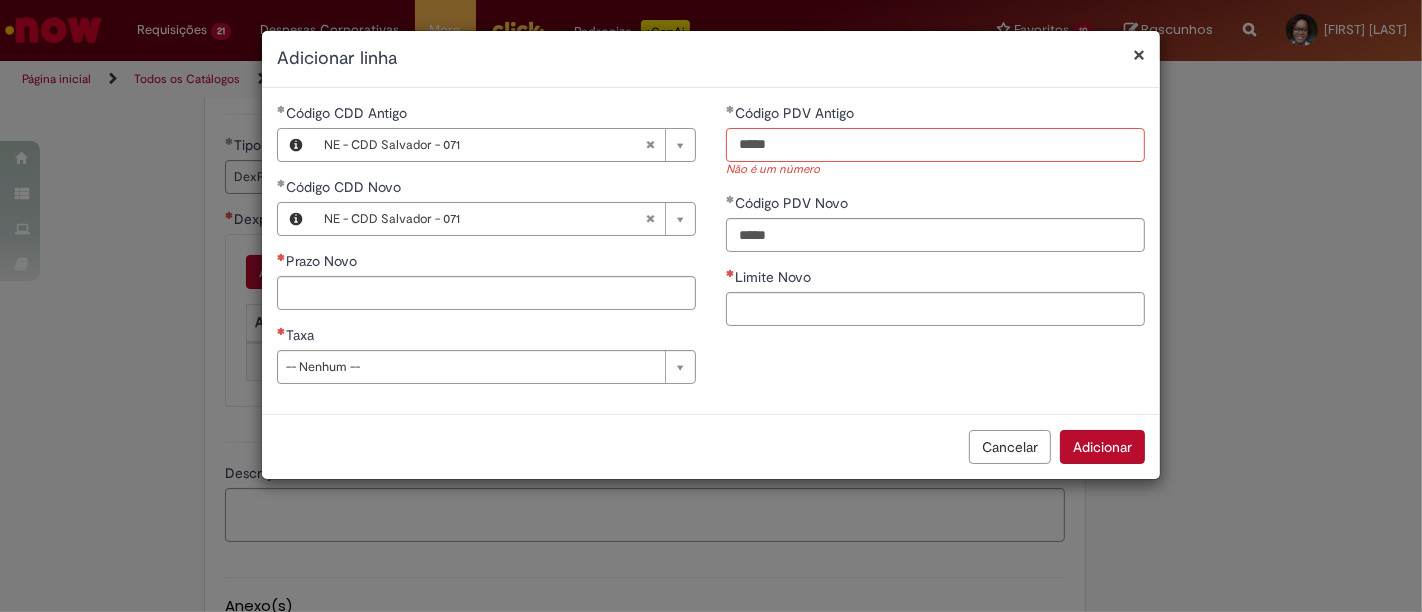 type on "*****" 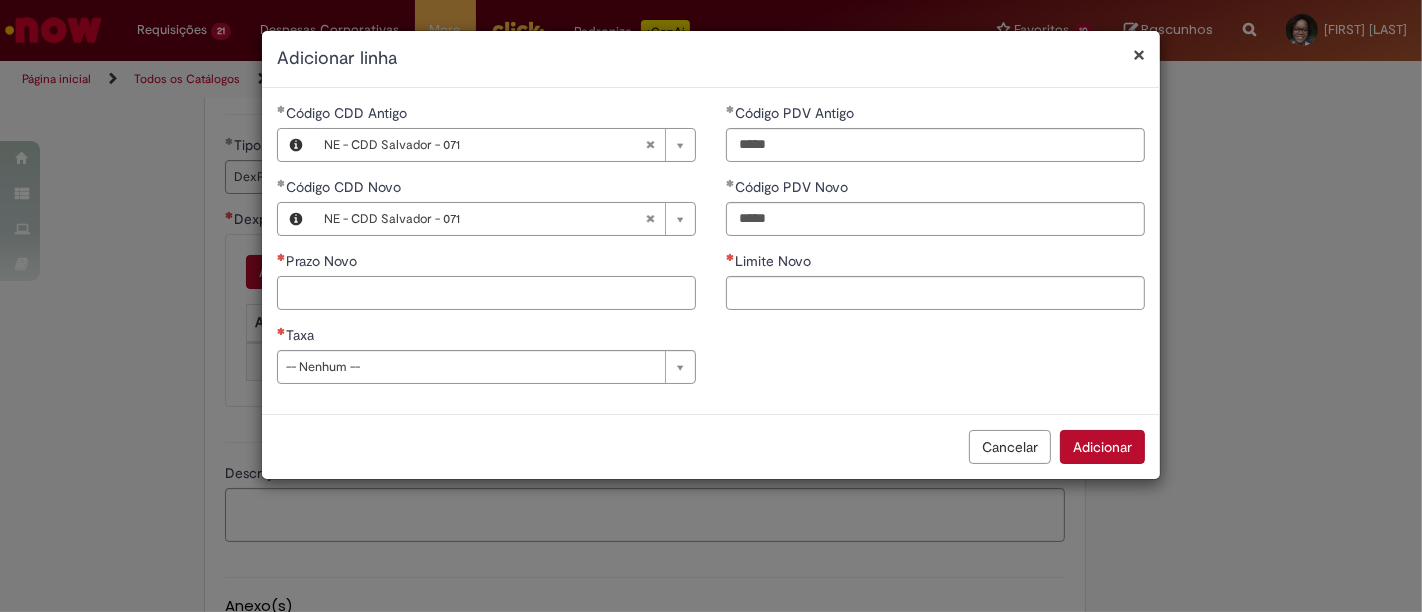 click on "Prazo Novo" at bounding box center (486, 293) 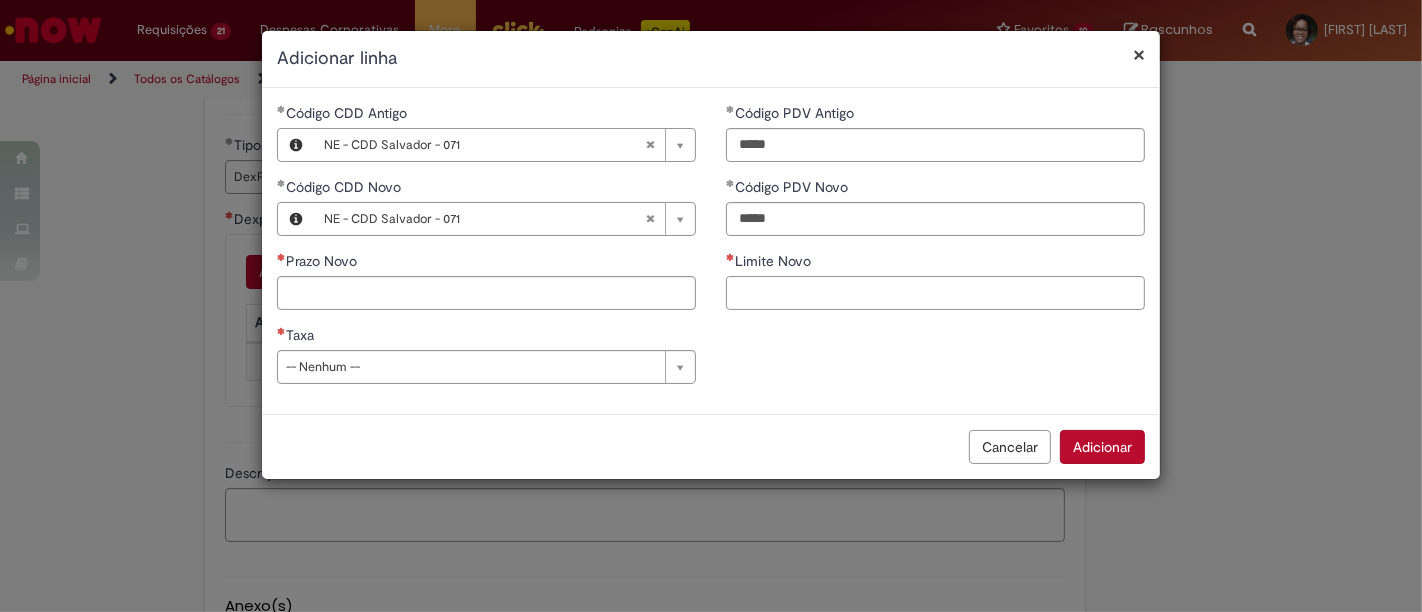 click on "Limite Novo" at bounding box center (935, 293) 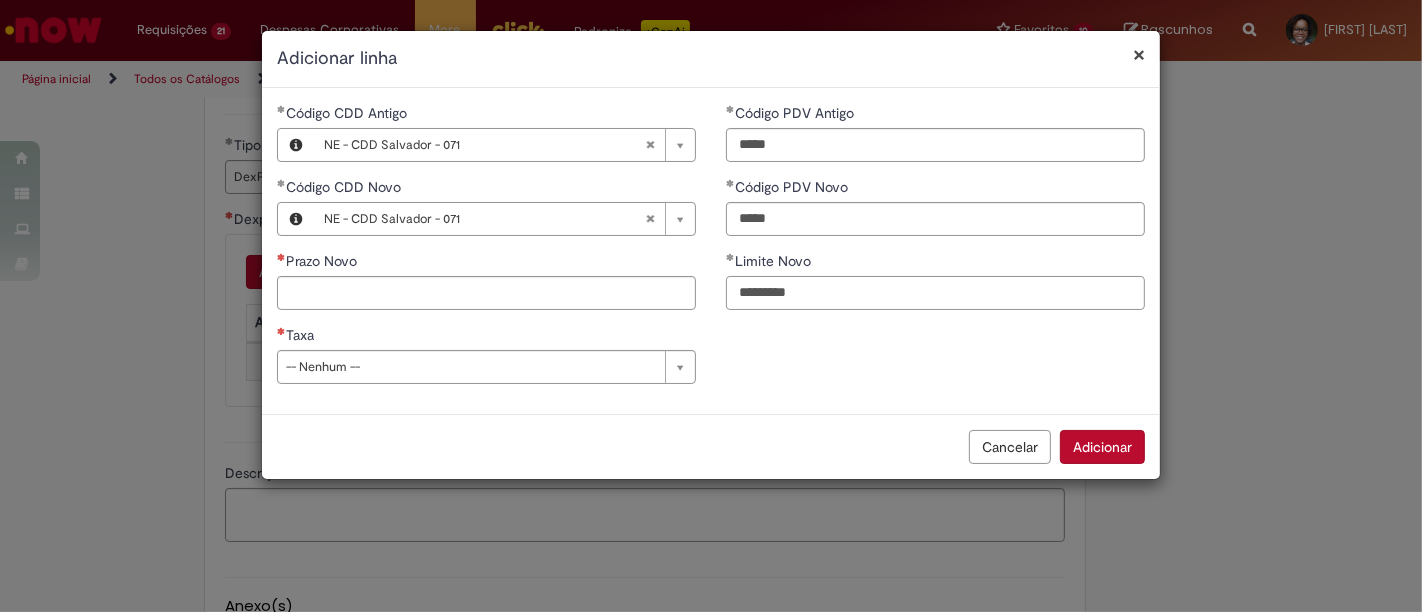 click on "*********" at bounding box center [935, 293] 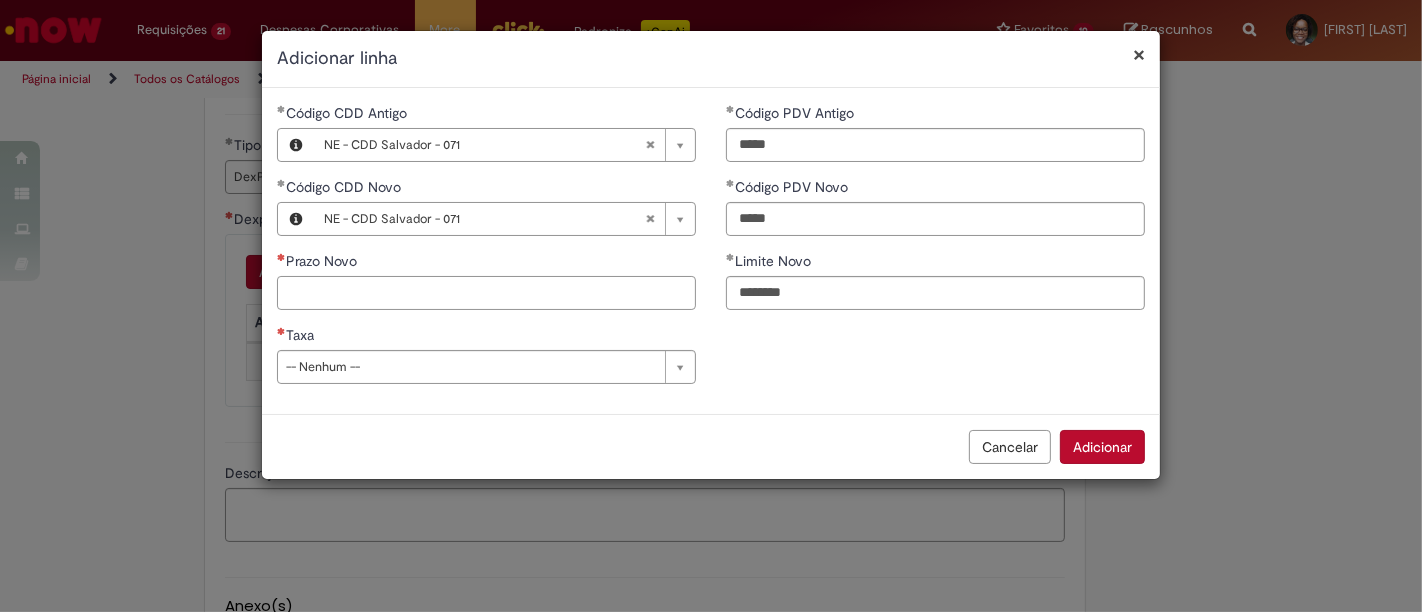 type on "*********" 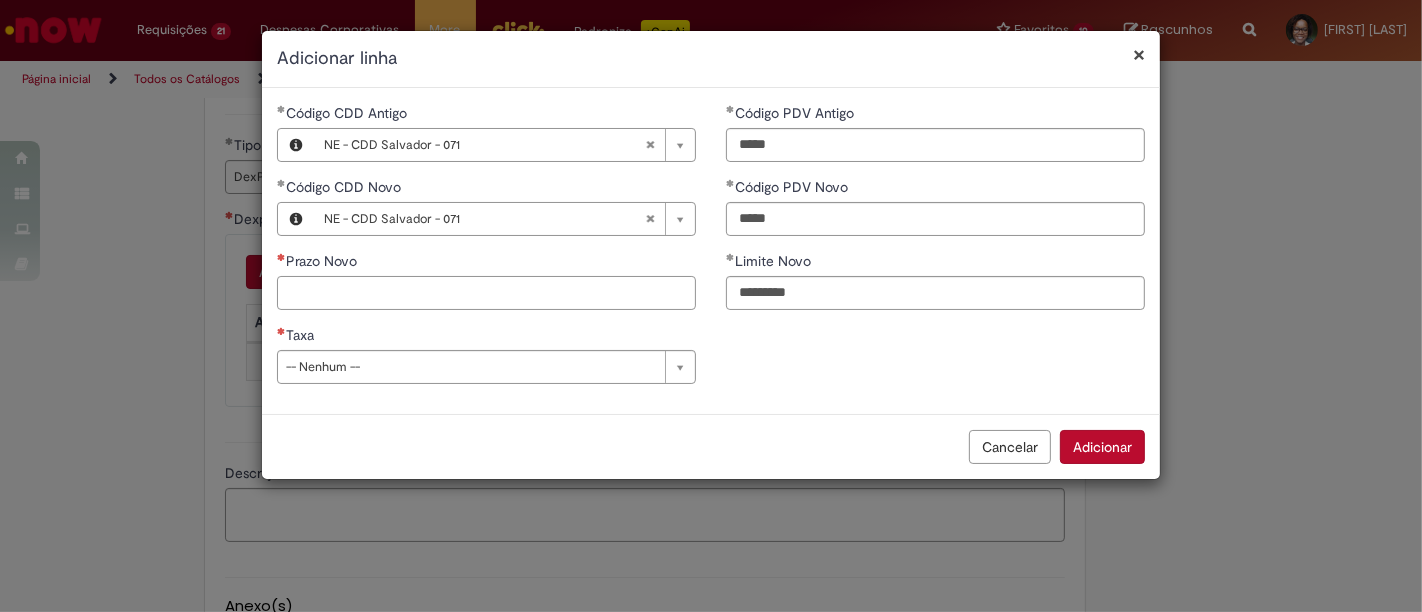 click on "Prazo Novo" at bounding box center (486, 293) 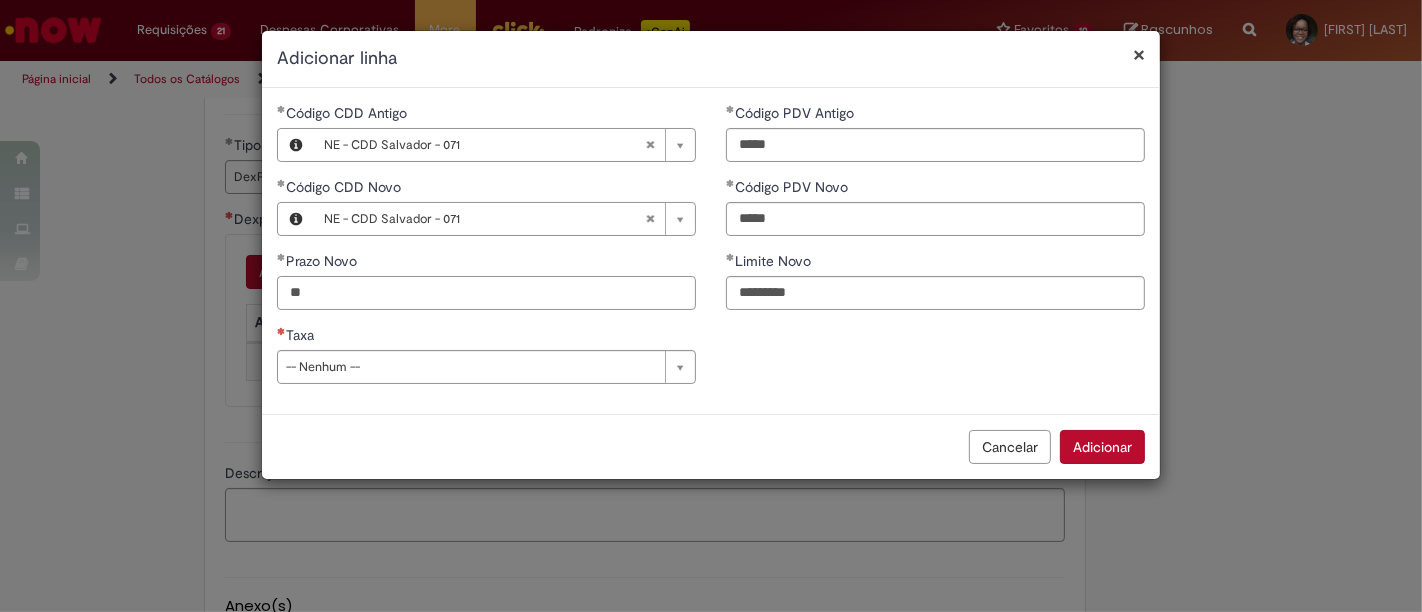 type on "**" 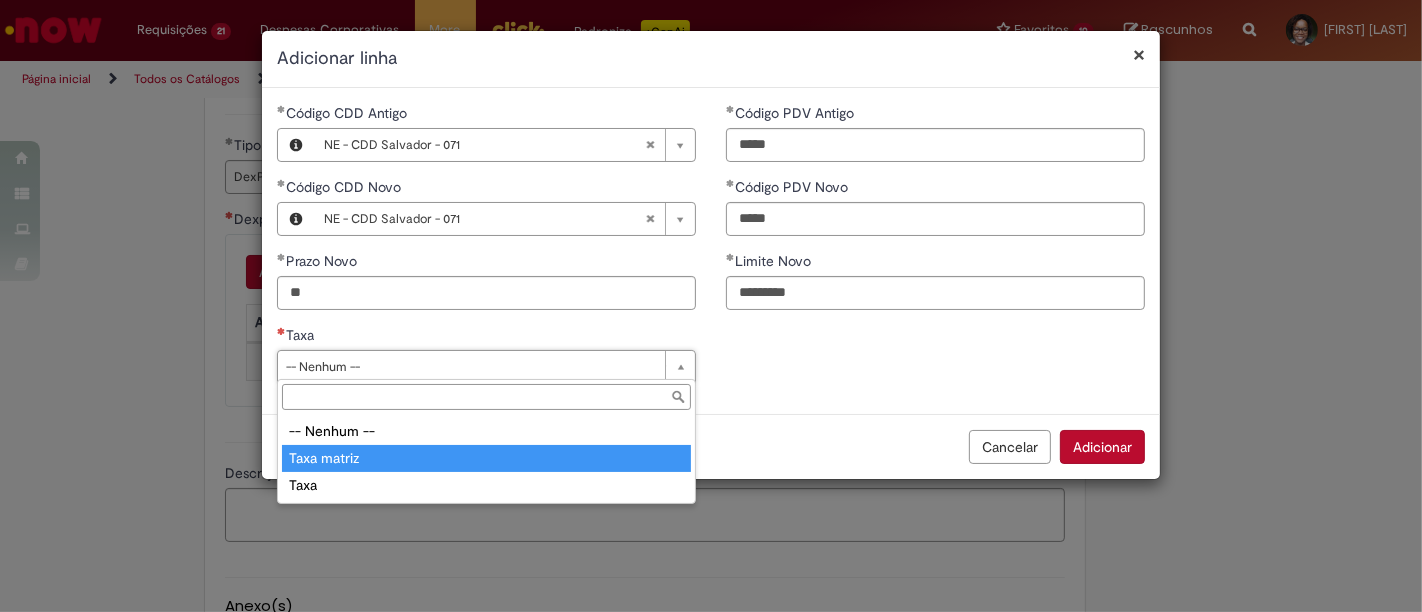 type on "**********" 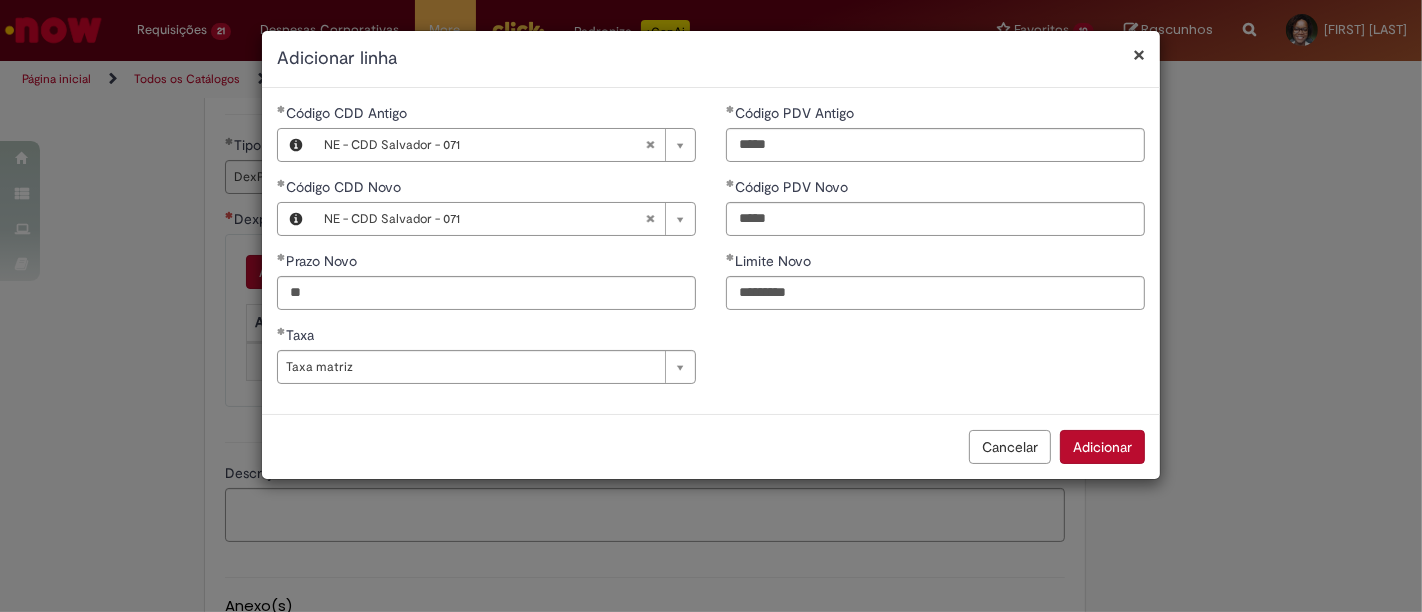 click on "**********" at bounding box center [711, 251] 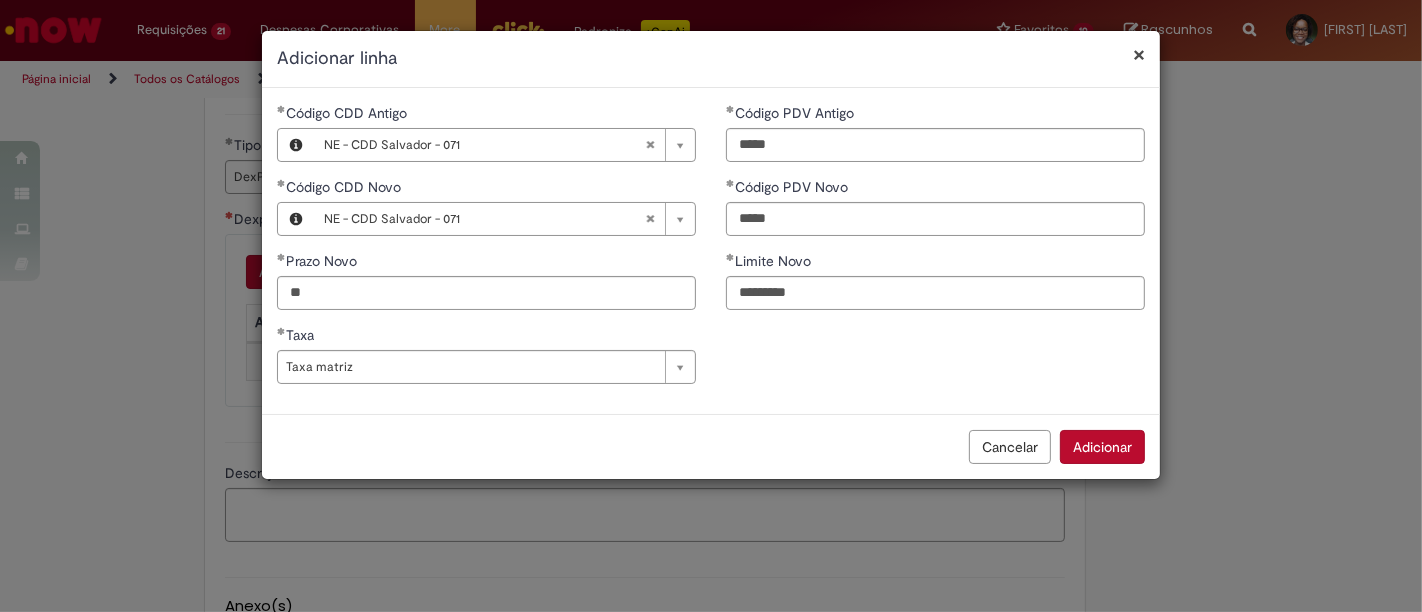 click on "Adicionar" at bounding box center [1102, 447] 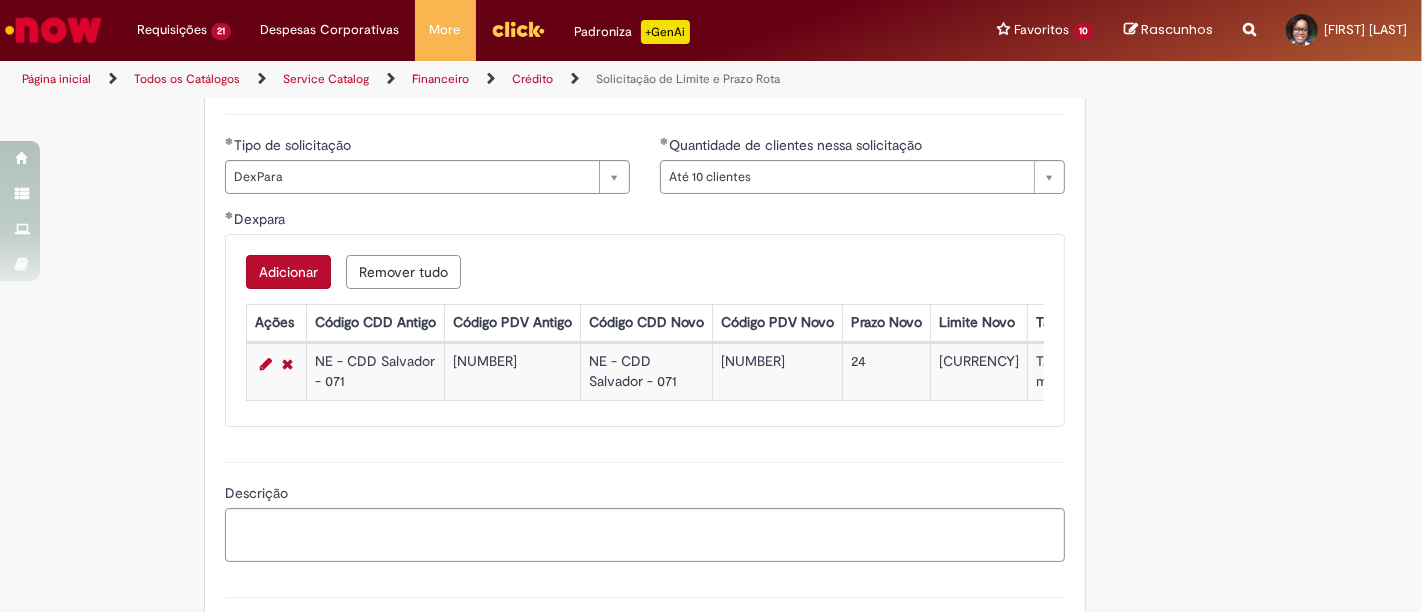 type 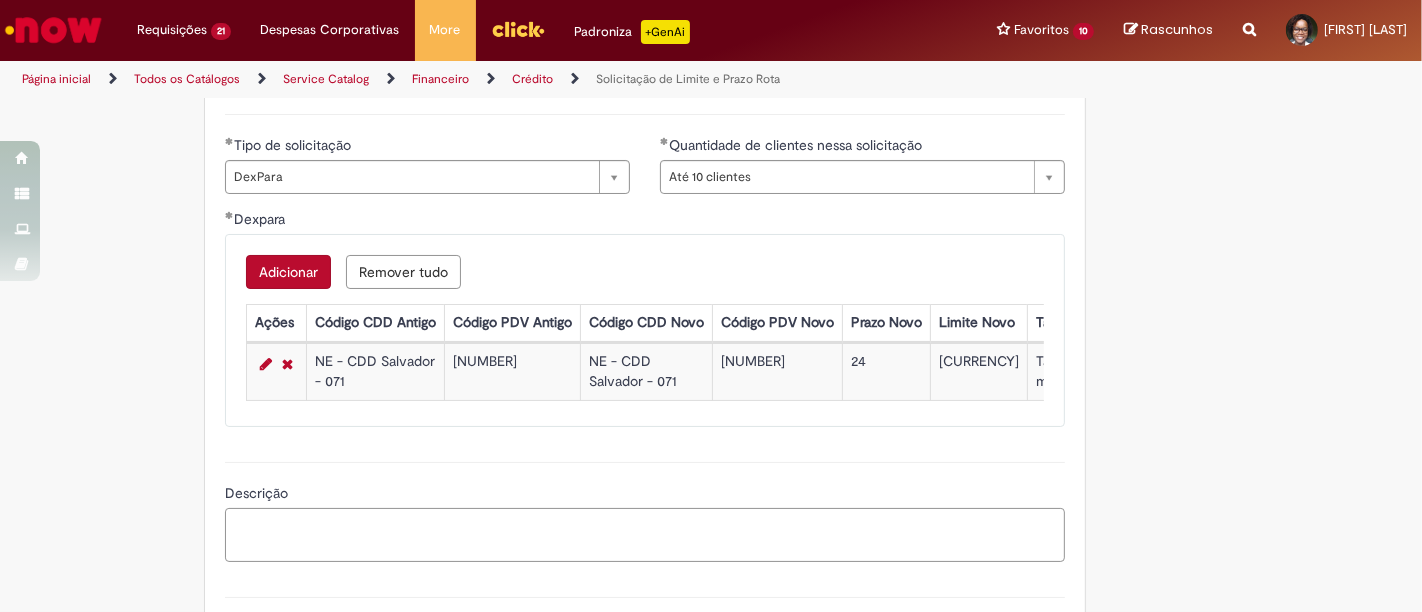 click on "Descrição" at bounding box center (645, 534) 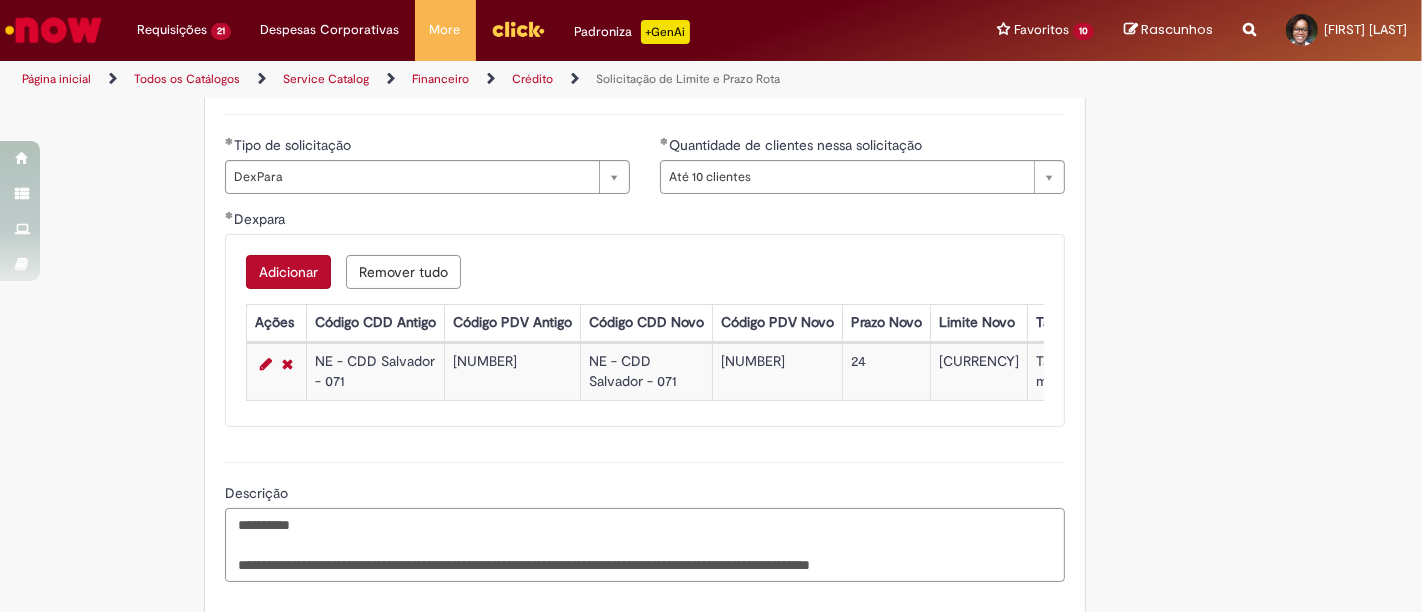 click on "**********" at bounding box center (645, 544) 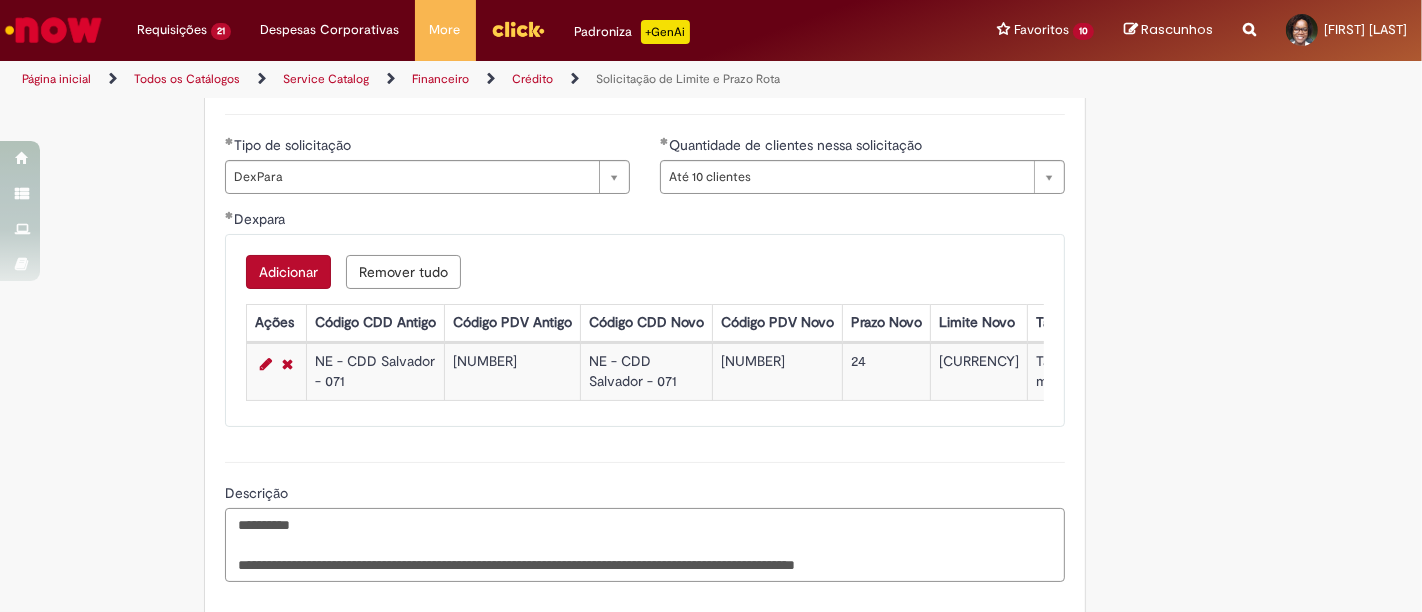 click on "**********" at bounding box center (645, 544) 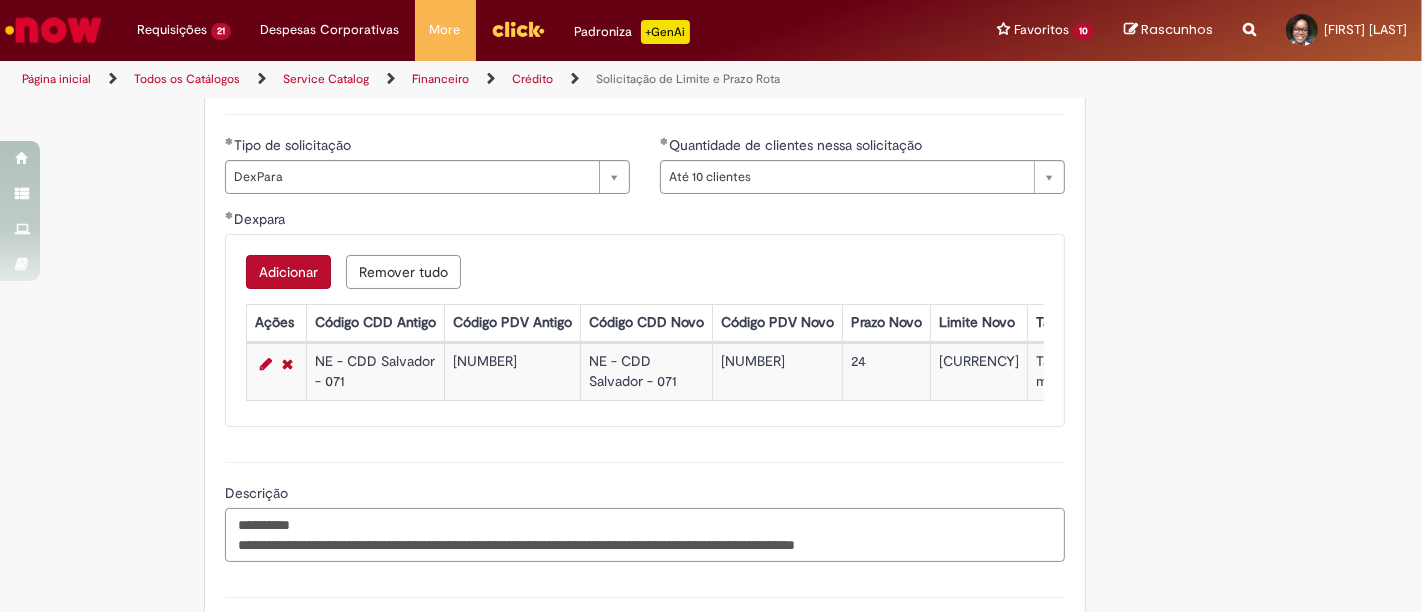 click on "**********" at bounding box center [645, 534] 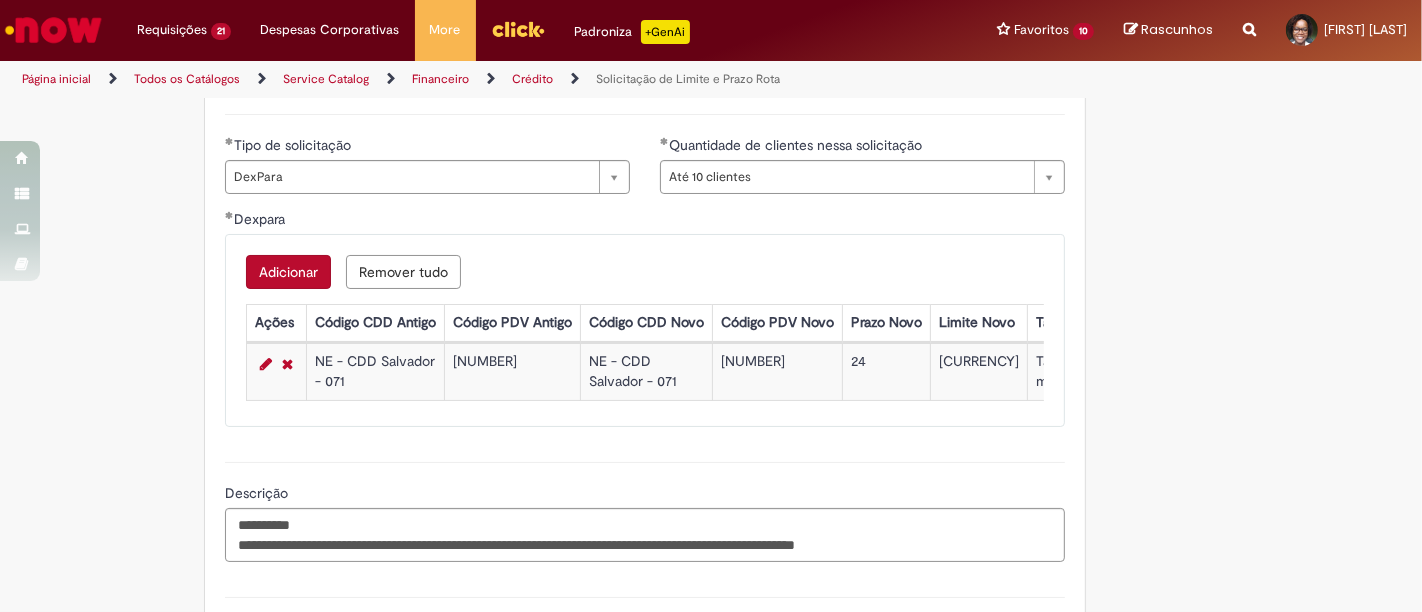 scroll, scrollTop: 1481, scrollLeft: 0, axis: vertical 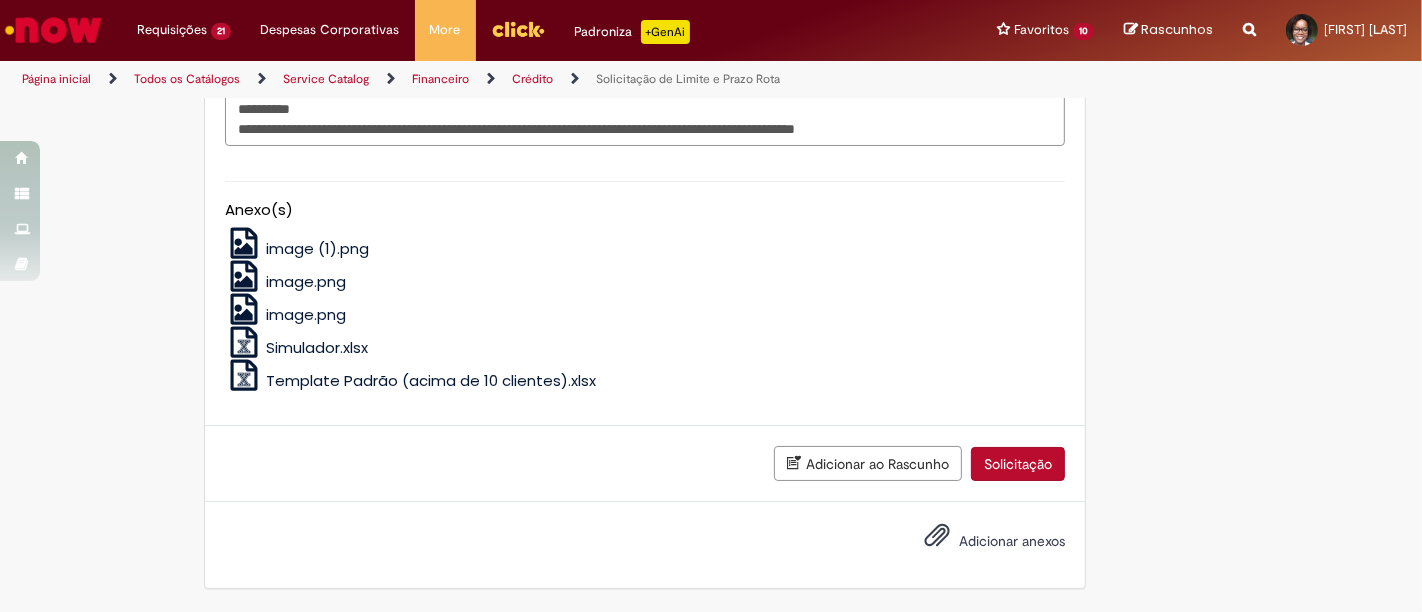 click on "Solicitação" at bounding box center (1018, 464) 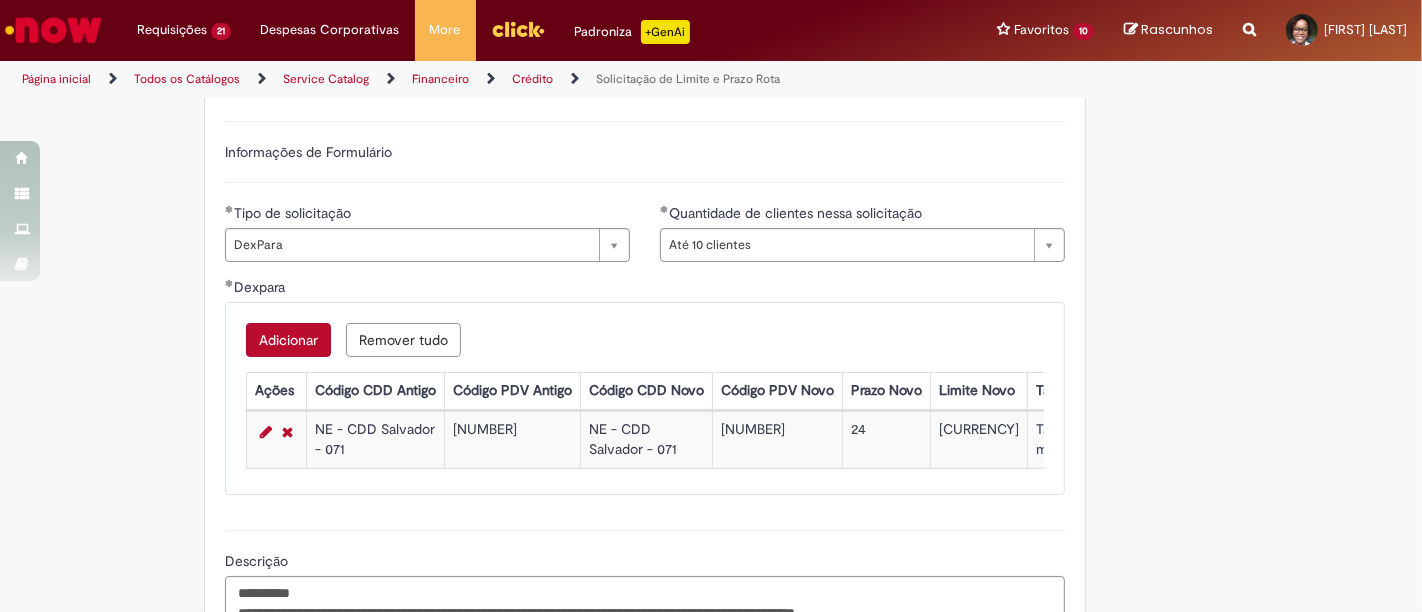 scroll, scrollTop: 535, scrollLeft: 0, axis: vertical 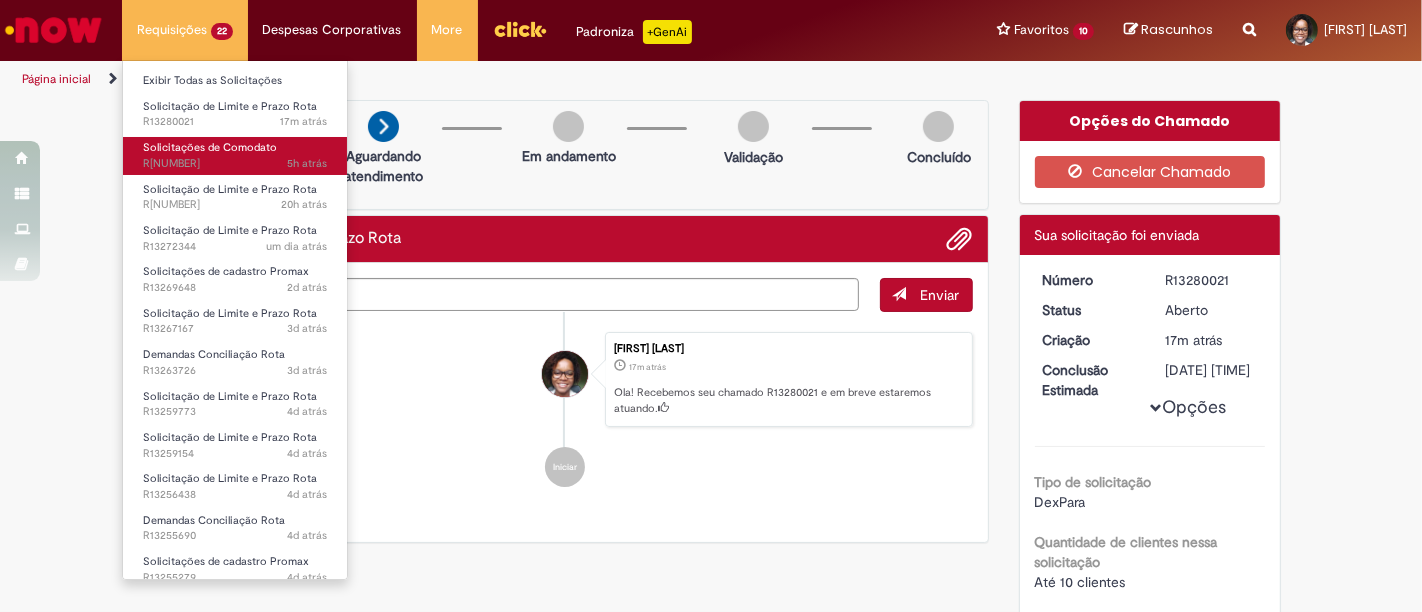 click on "Solicitações de Comodato" at bounding box center [210, 147] 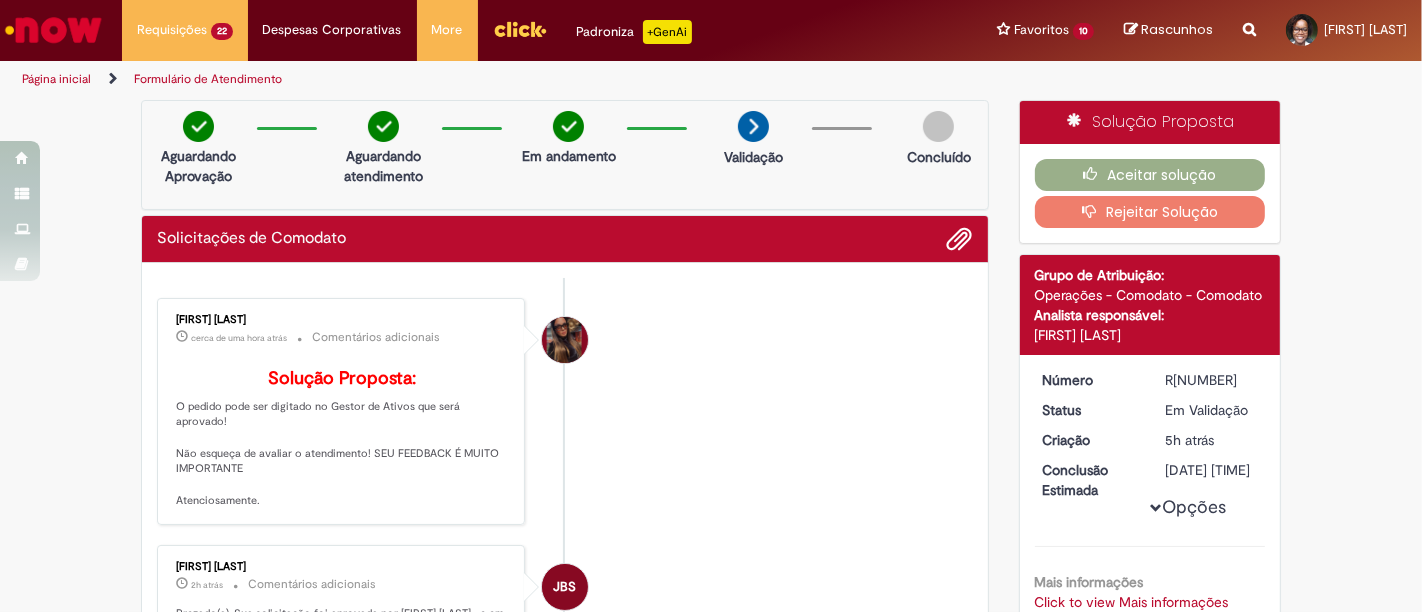 scroll, scrollTop: 450, scrollLeft: 0, axis: vertical 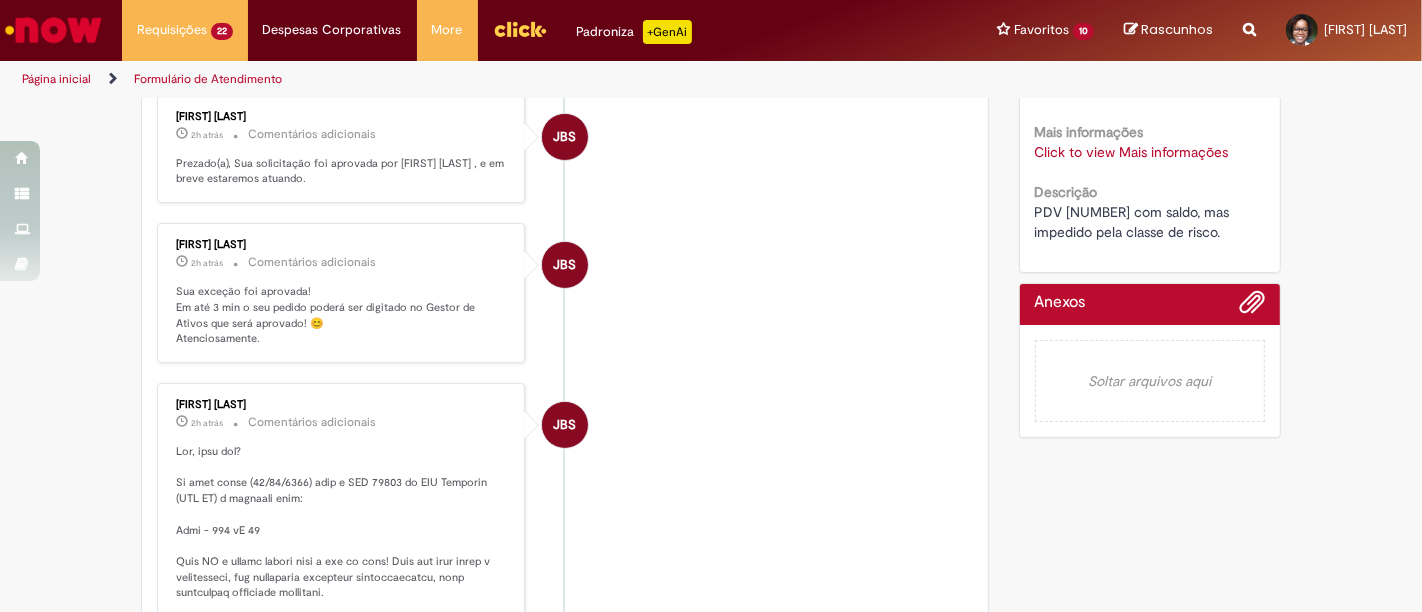 click on "PDV [NUMBER] com saldo, mas impedido pela classe de risco." at bounding box center (1134, 222) 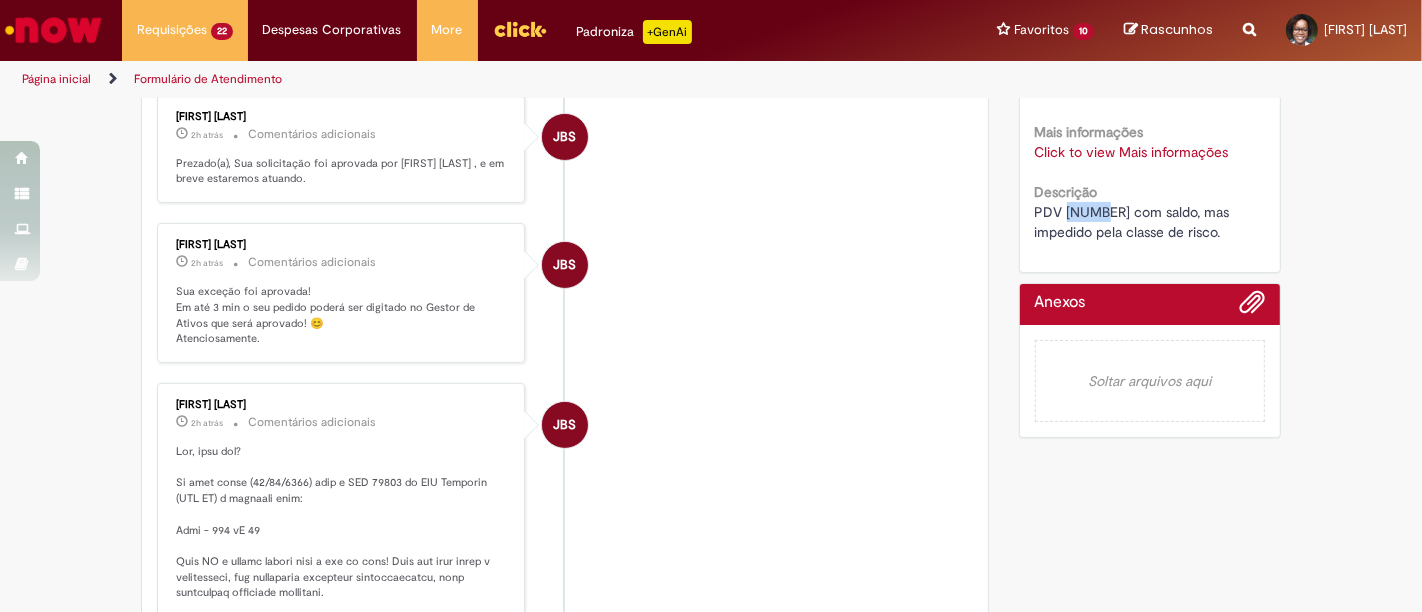 click on "PDV [NUMBER] com saldo, mas impedido pela classe de risco." at bounding box center [1134, 222] 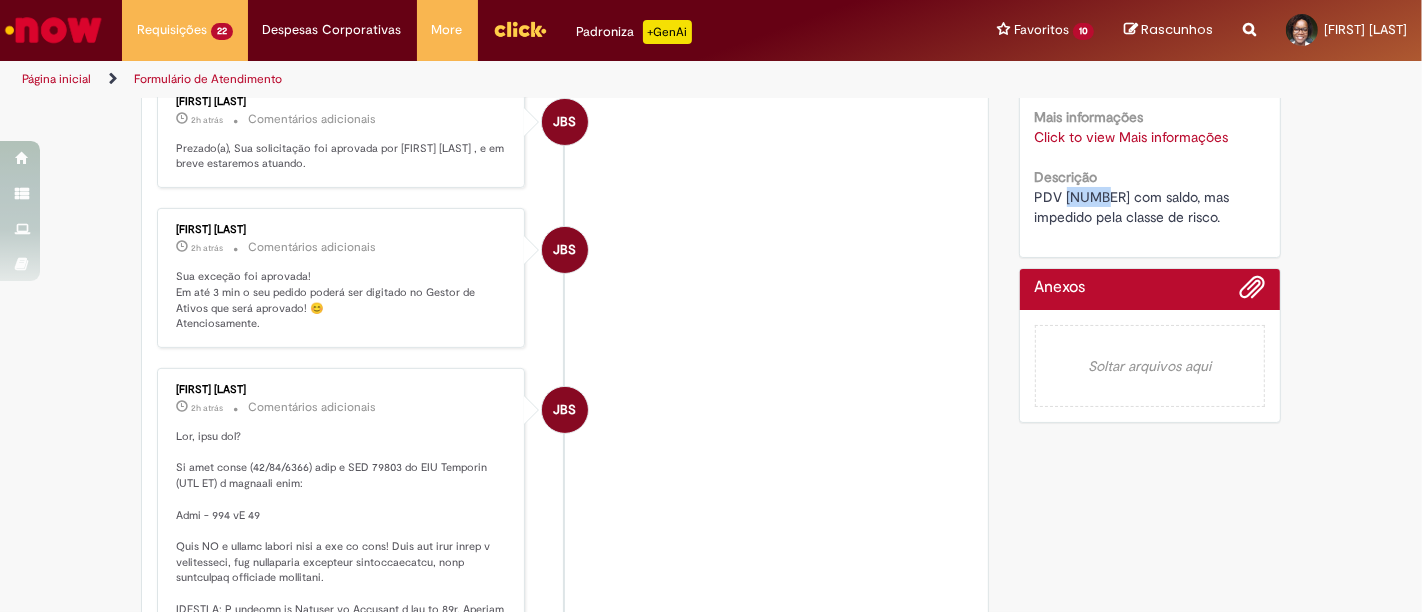 scroll, scrollTop: 490, scrollLeft: 0, axis: vertical 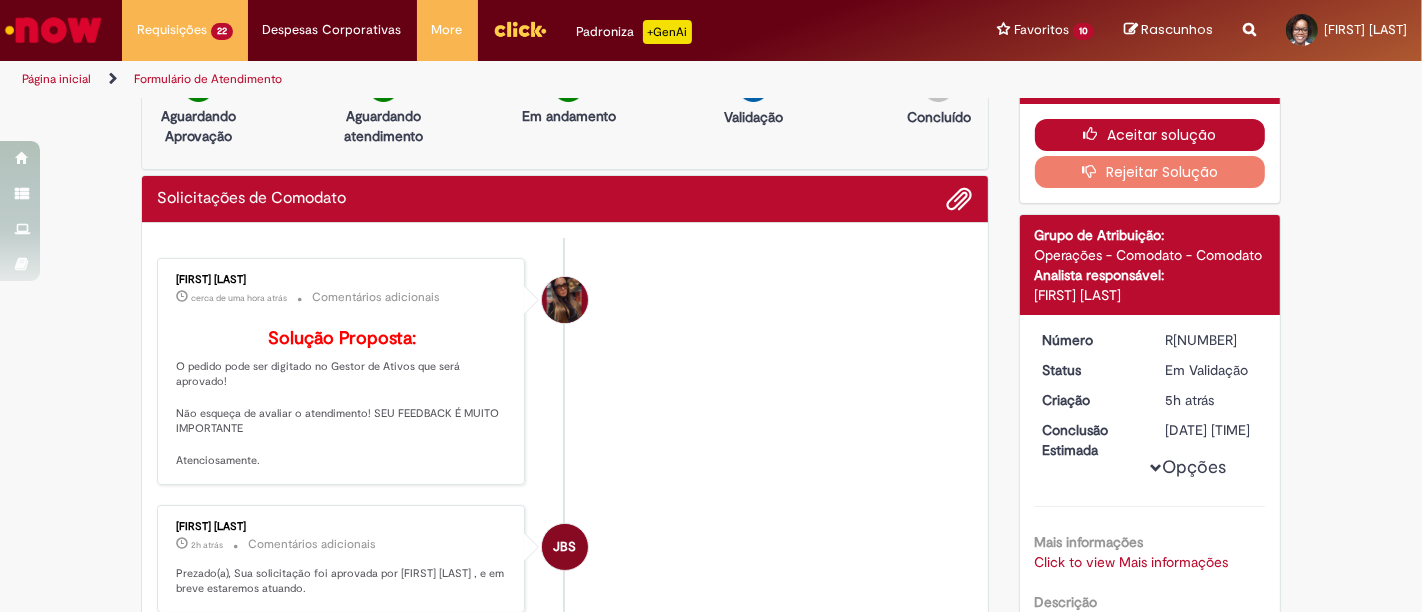 click on "Aceitar solução" at bounding box center [1150, 135] 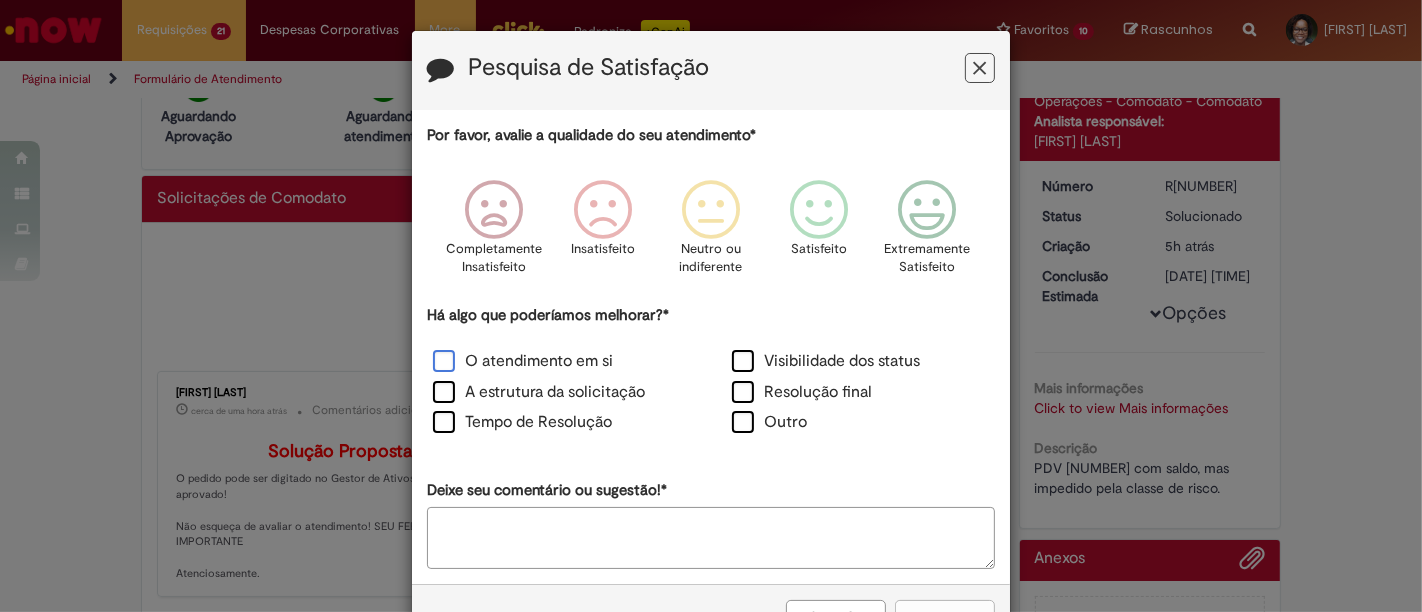 click on "O atendimento em si" at bounding box center [523, 361] 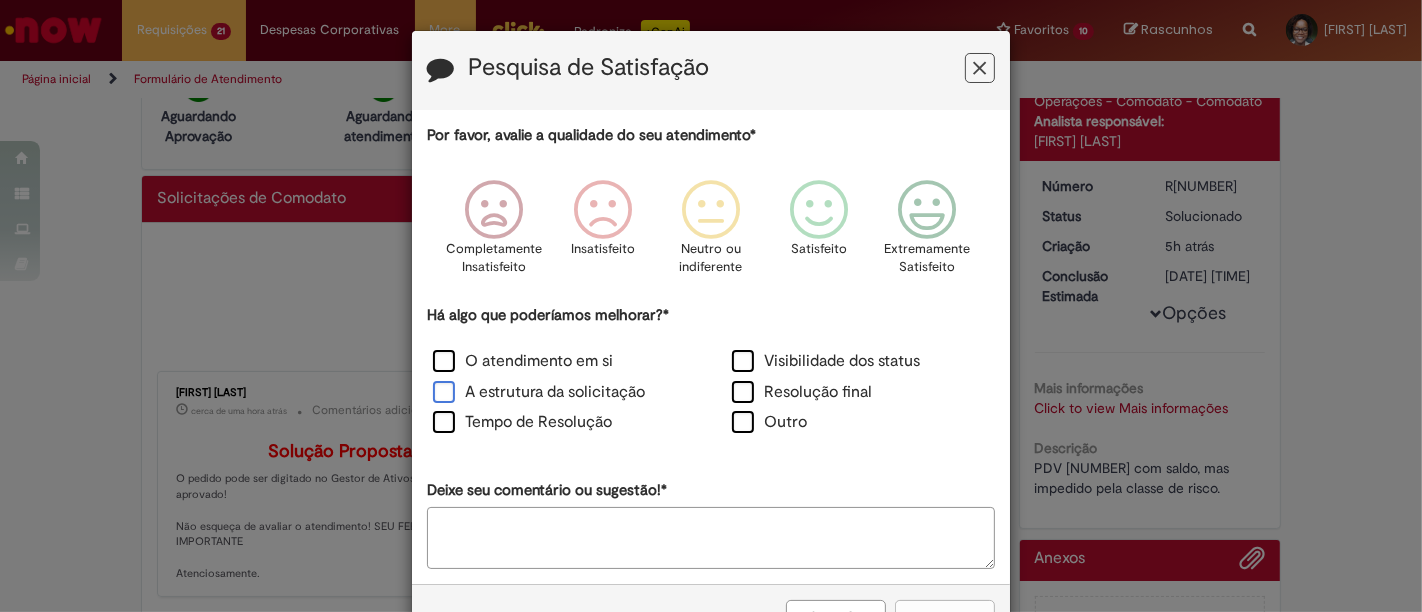click on "A estrutura da solicitação" at bounding box center (539, 392) 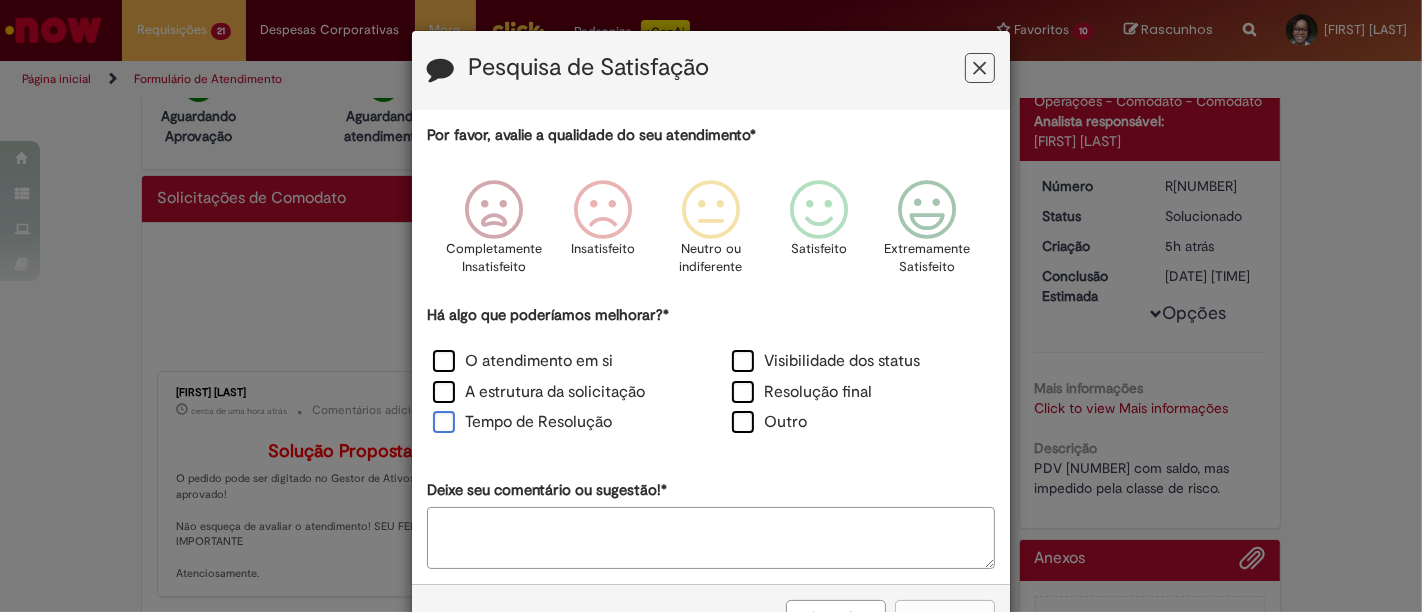 click on "Tempo de Resolução" at bounding box center (522, 422) 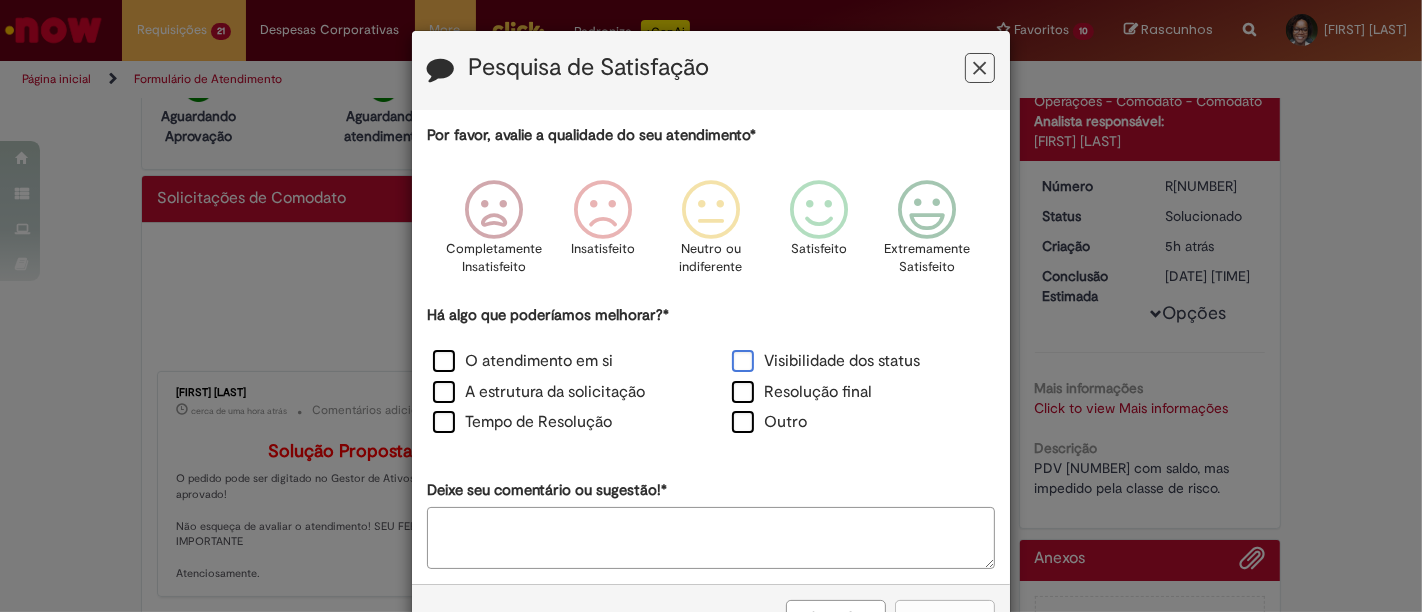 click on "Visibilidade dos status" at bounding box center [826, 361] 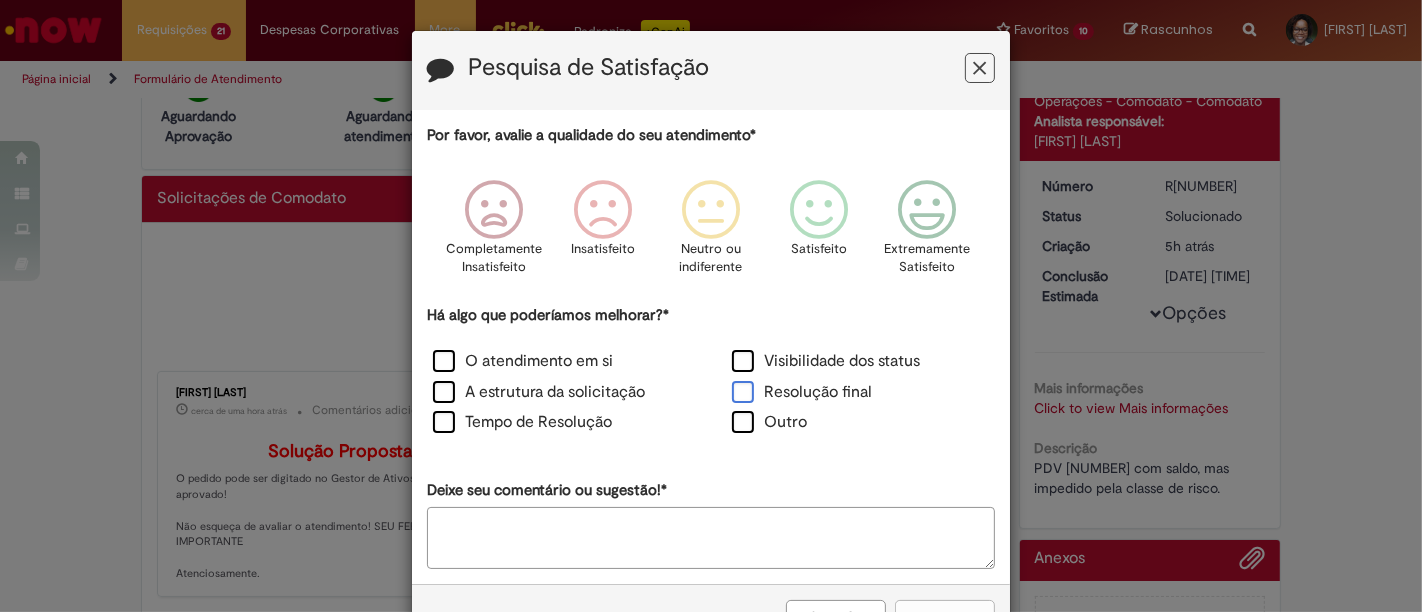 click on "Resolução final" at bounding box center [802, 392] 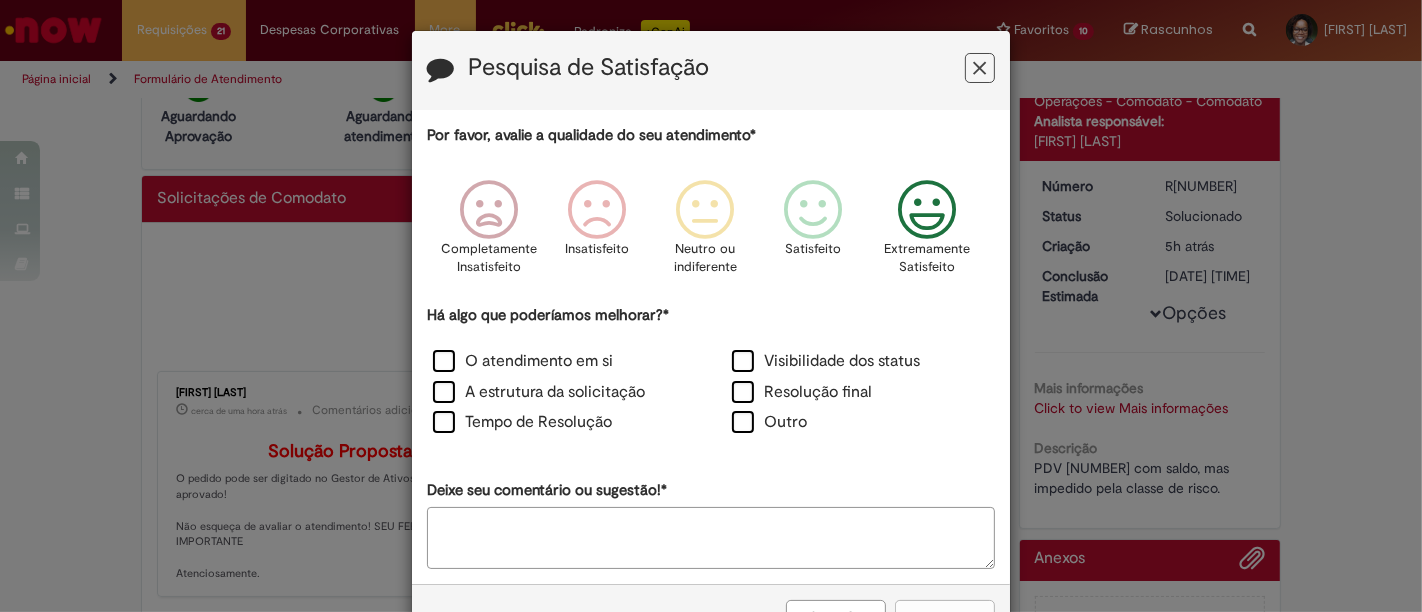 click at bounding box center (927, 210) 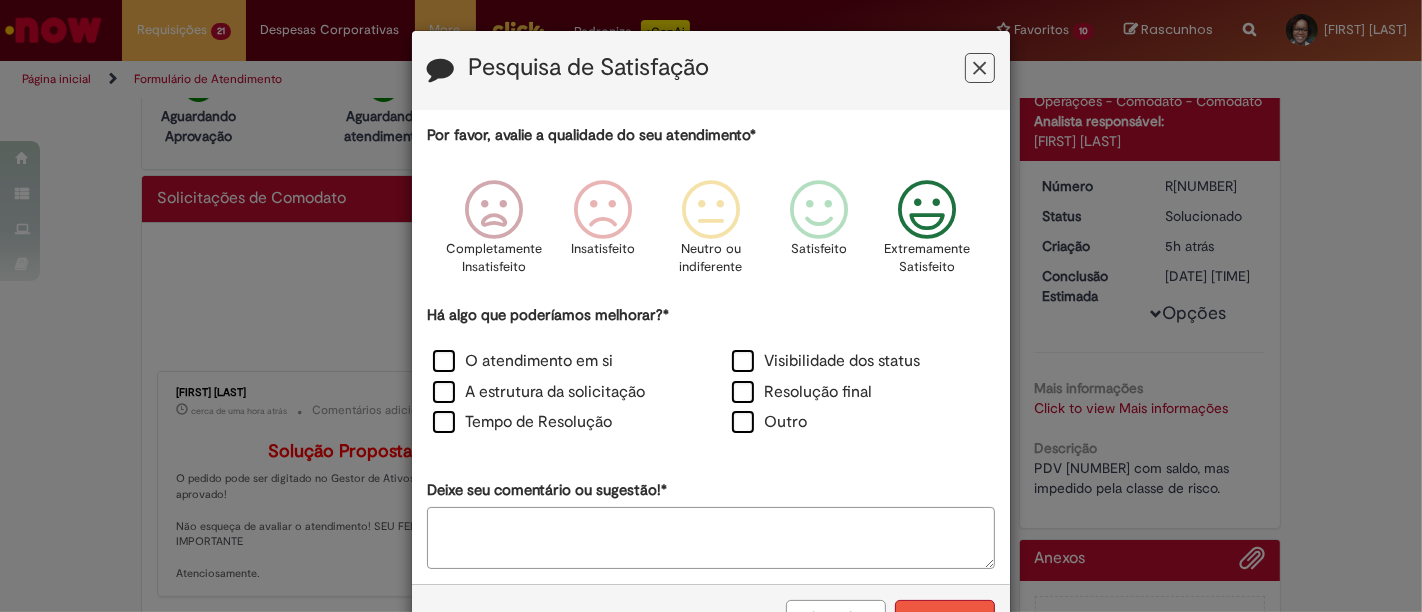 click on "Enviar" at bounding box center (945, 617) 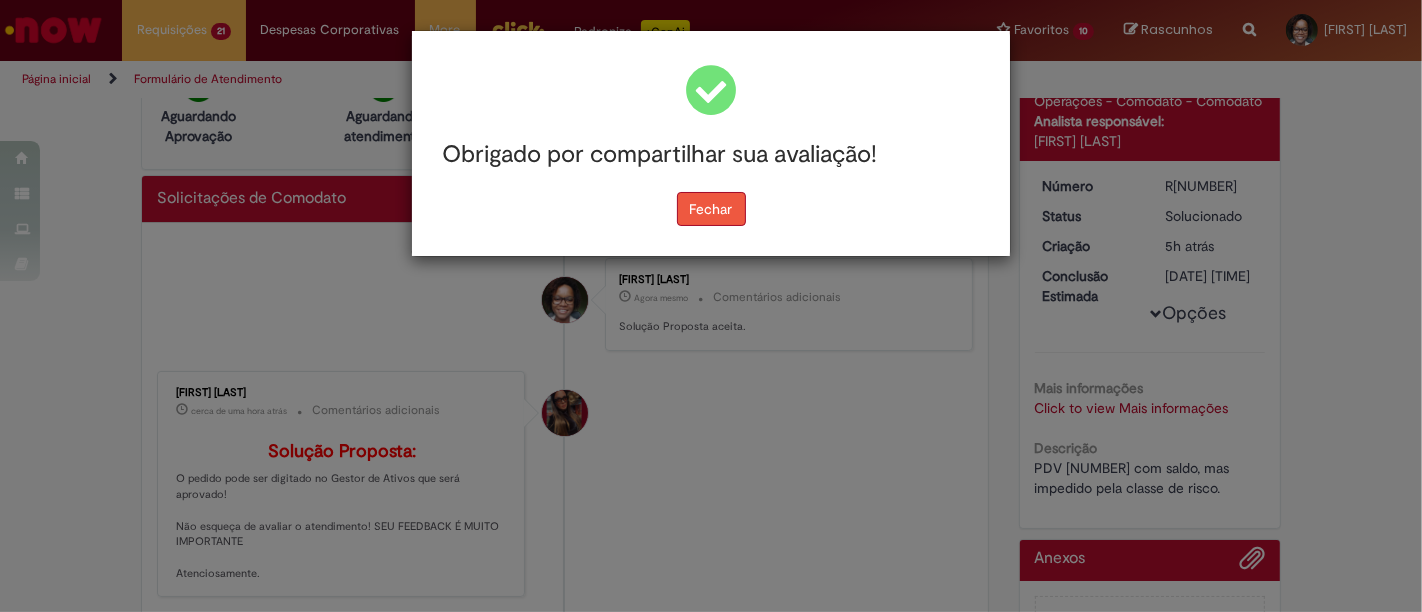 click on "Fechar" at bounding box center [711, 209] 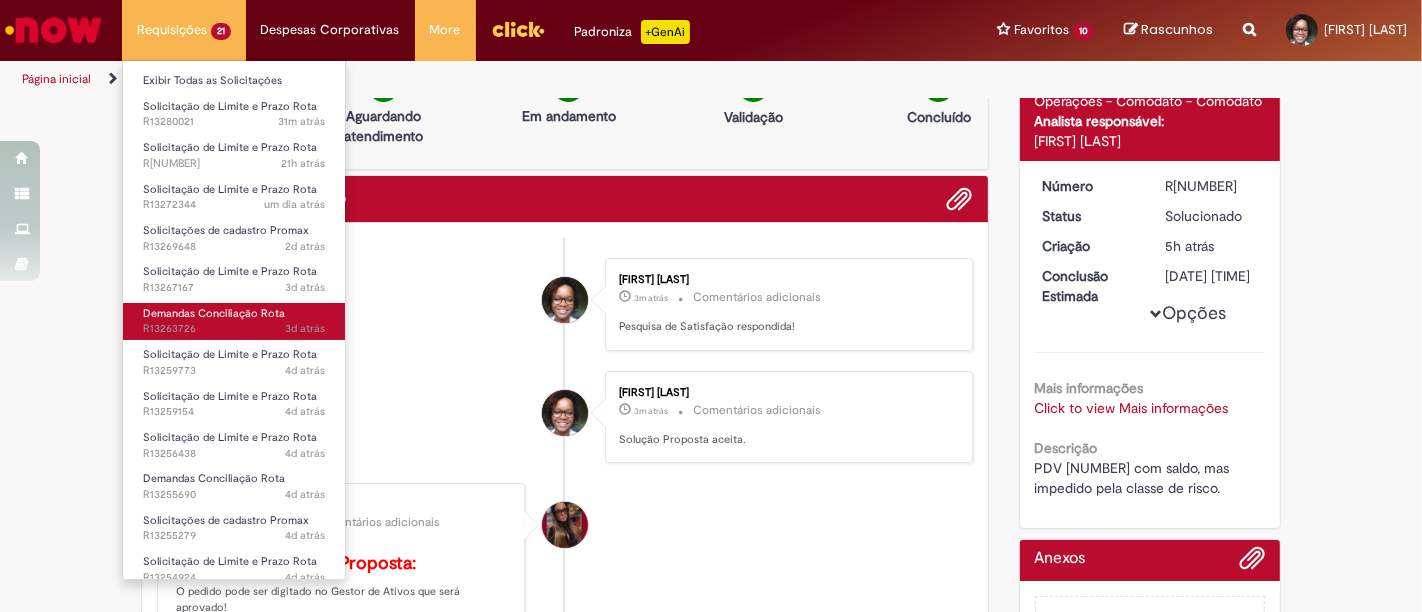 click on "Demandas Conciliação Rota" at bounding box center (214, 313) 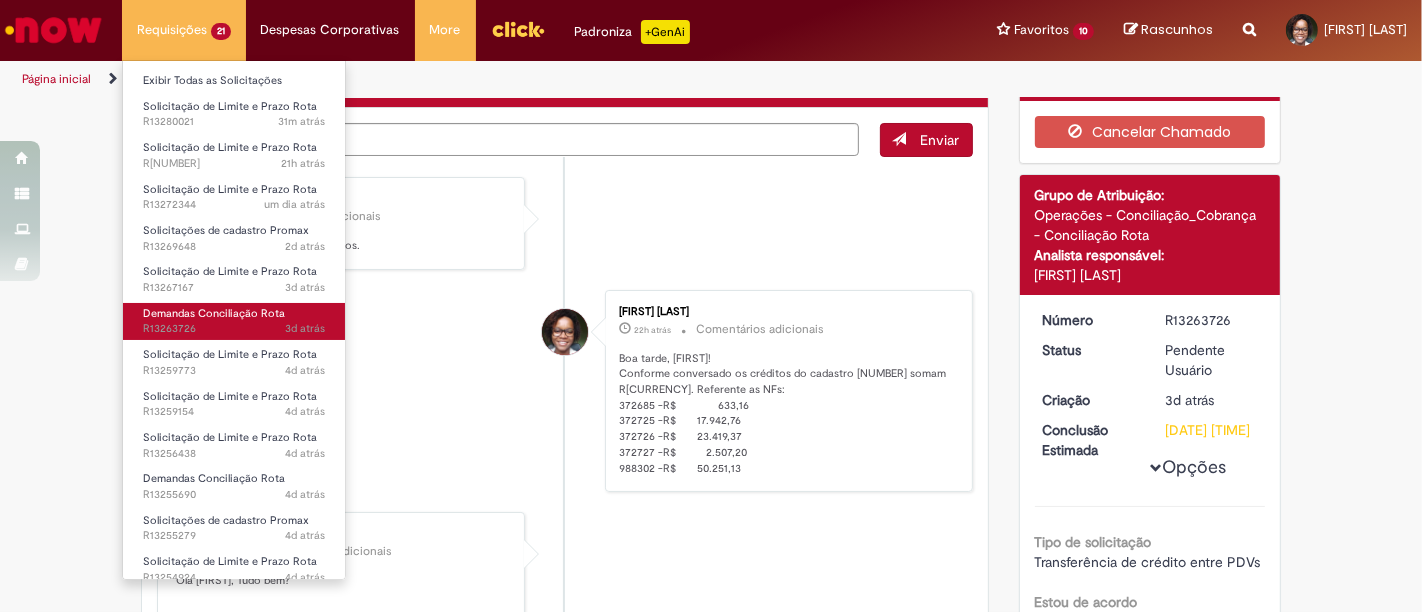 scroll, scrollTop: 0, scrollLeft: 0, axis: both 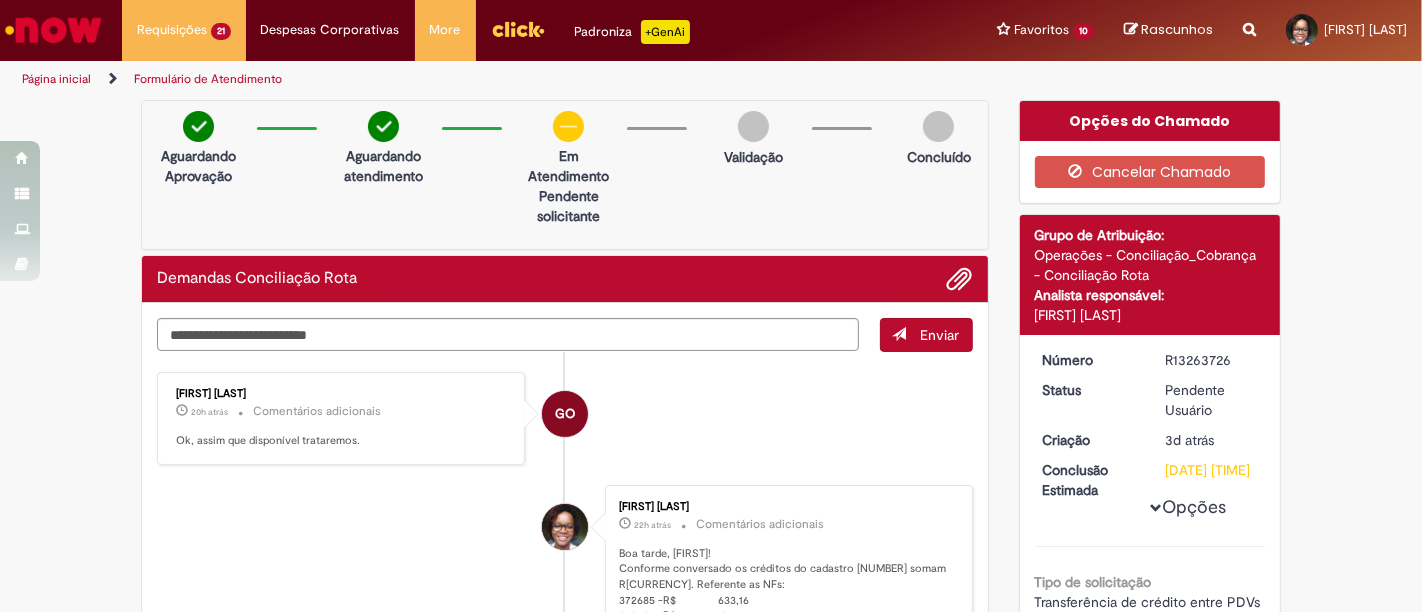 click on "R13263726" at bounding box center (1211, 360) 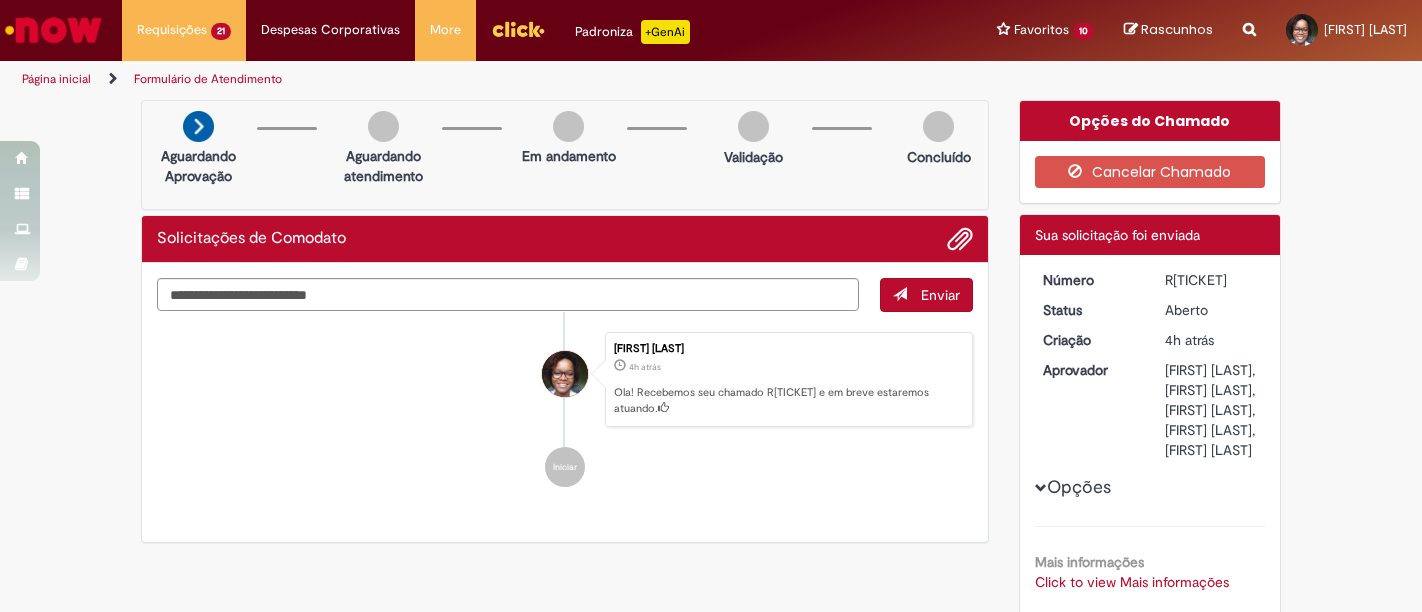 scroll, scrollTop: 0, scrollLeft: 0, axis: both 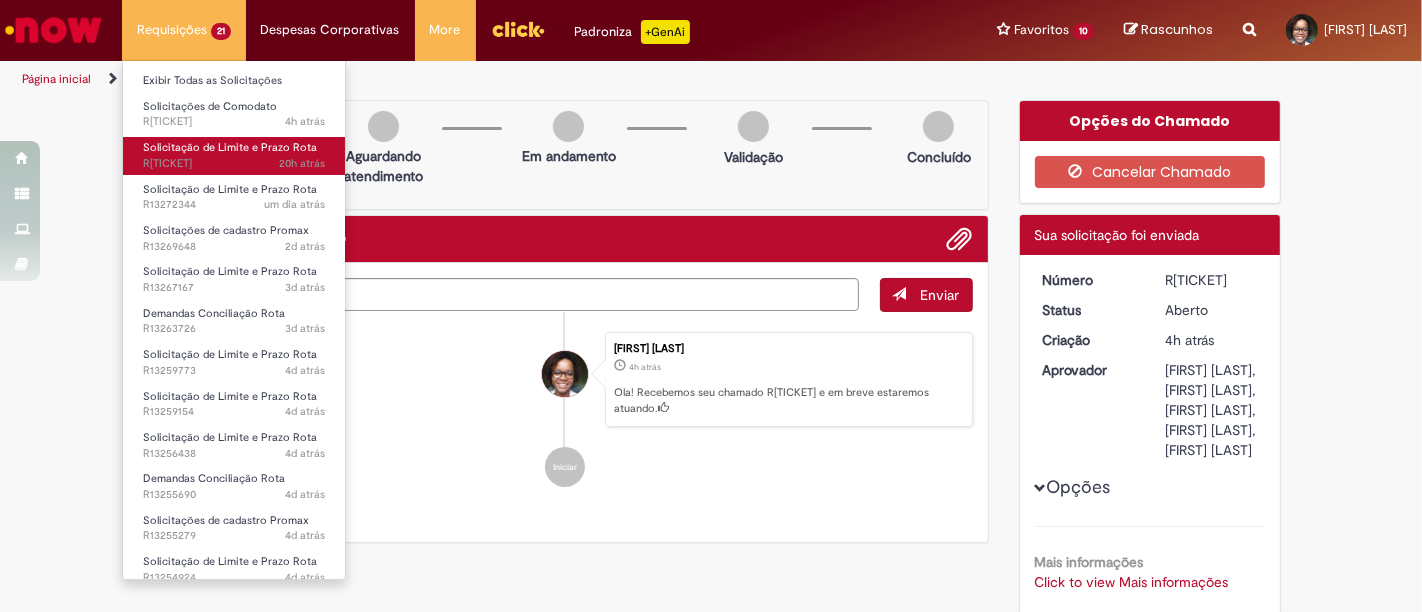 click on "Solicitação de Limite e Prazo Rota" at bounding box center [230, 147] 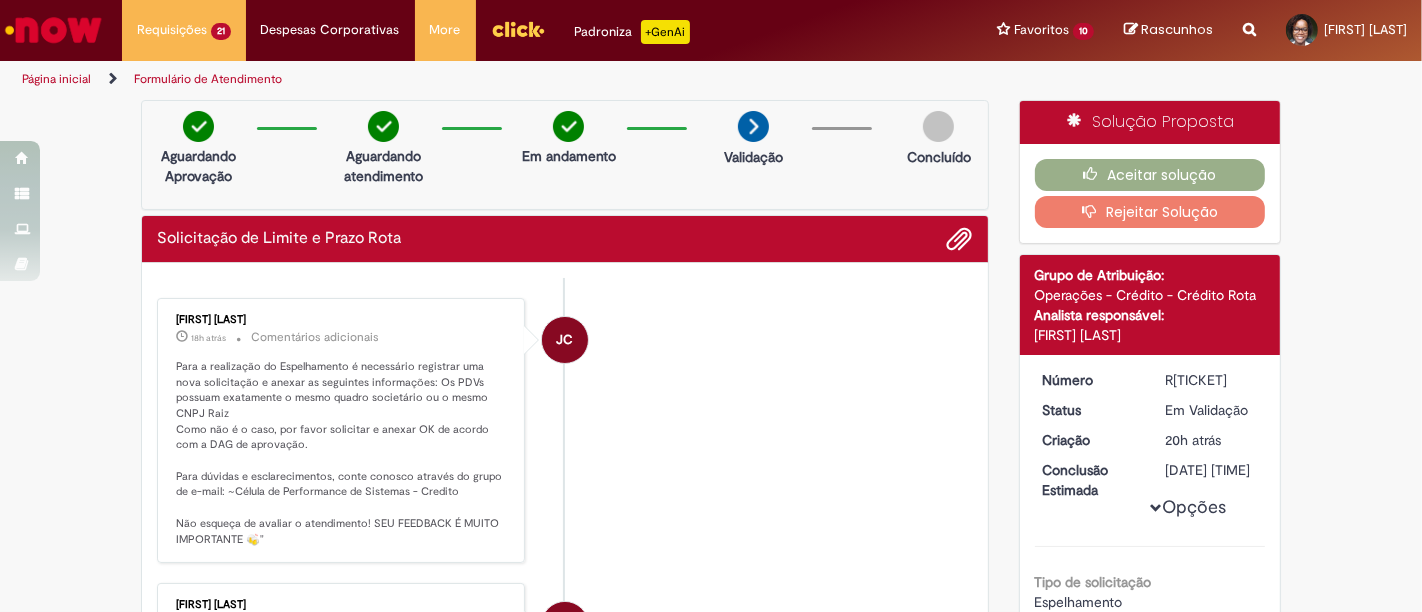 scroll, scrollTop: 565, scrollLeft: 0, axis: vertical 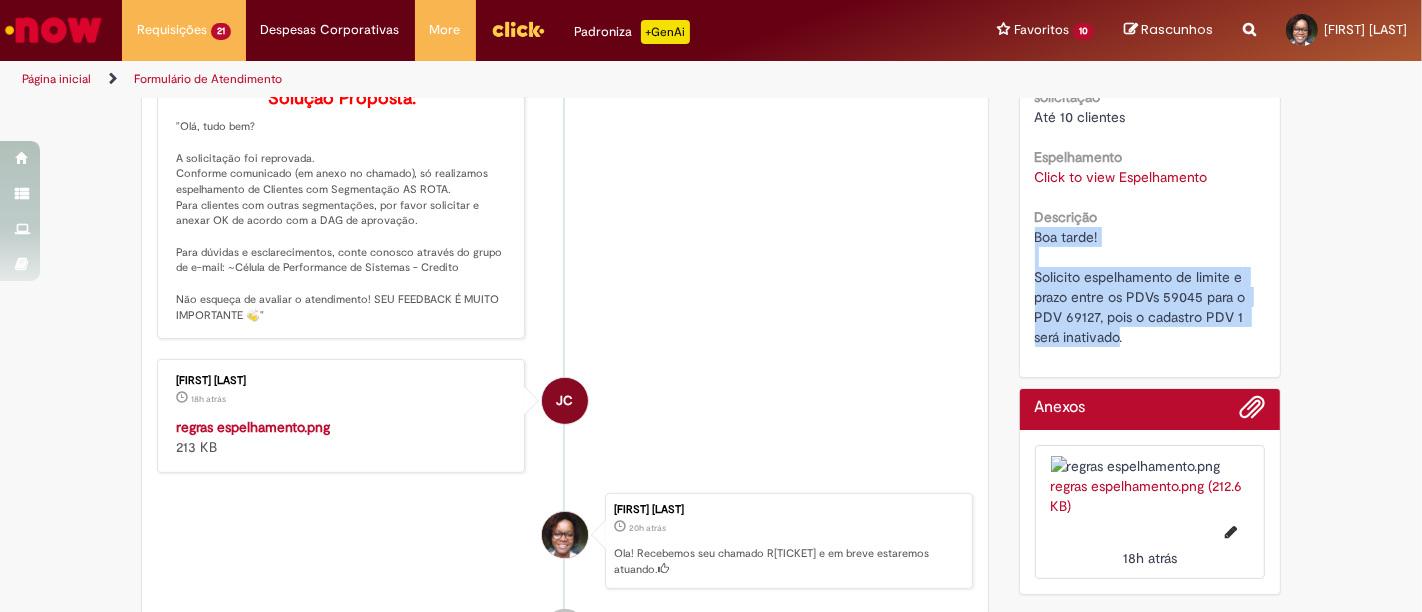 drag, startPoint x: 1112, startPoint y: 357, endPoint x: 1017, endPoint y: 258, distance: 137.20787 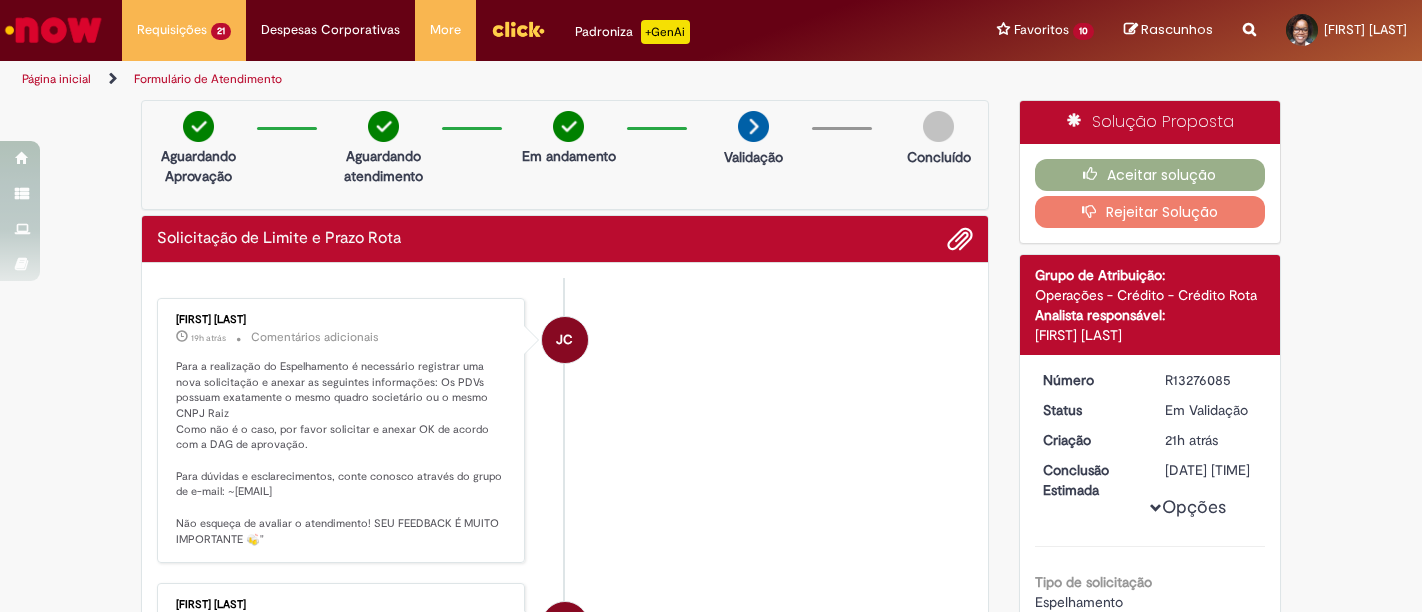 scroll, scrollTop: 0, scrollLeft: 0, axis: both 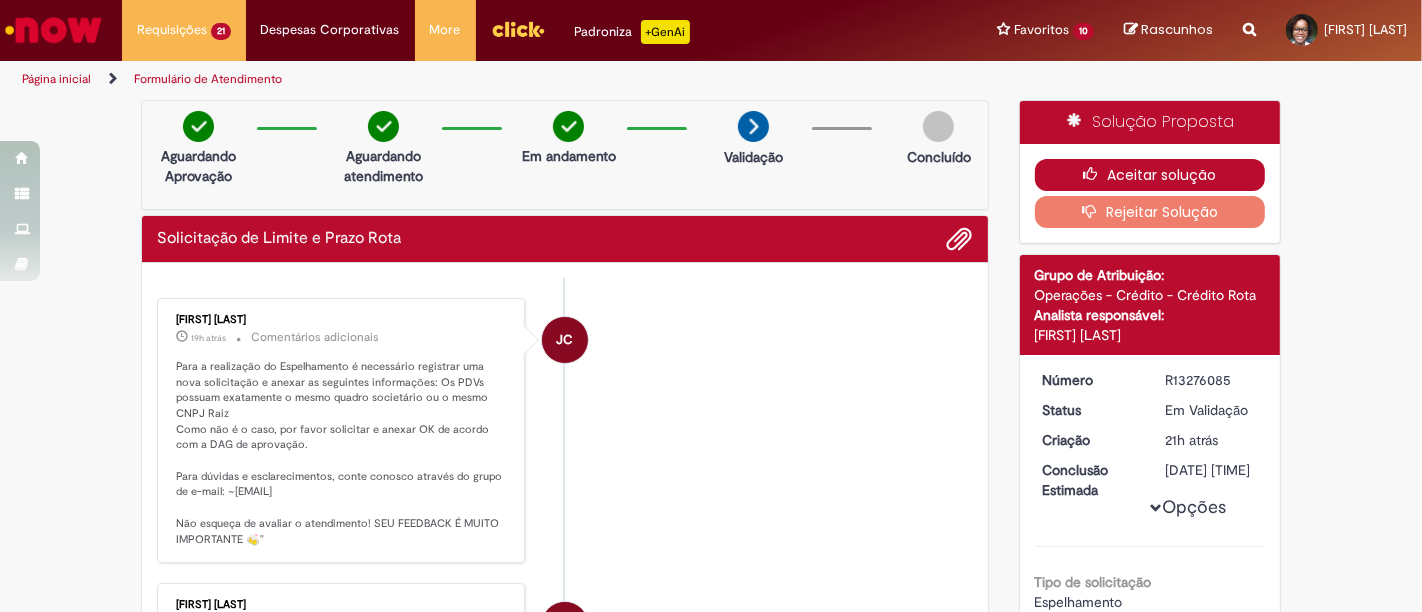 click at bounding box center (1095, 174) 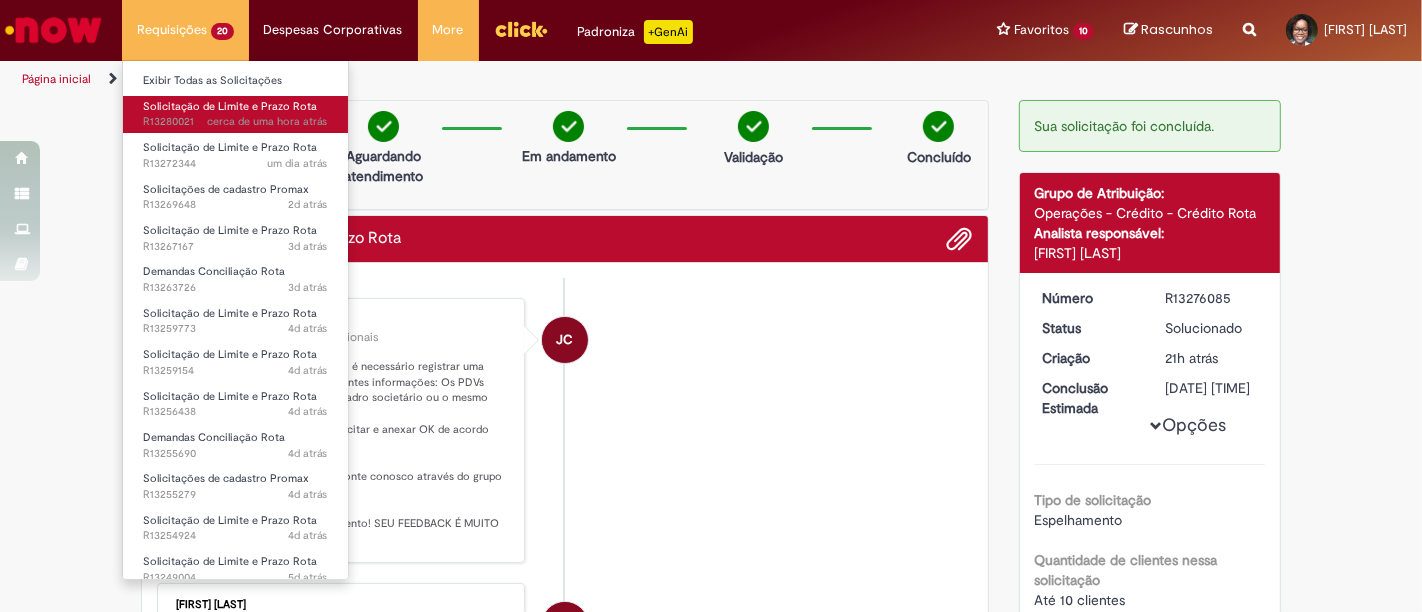 click on "Solicitação de Limite e Prazo Rota" at bounding box center [230, 106] 